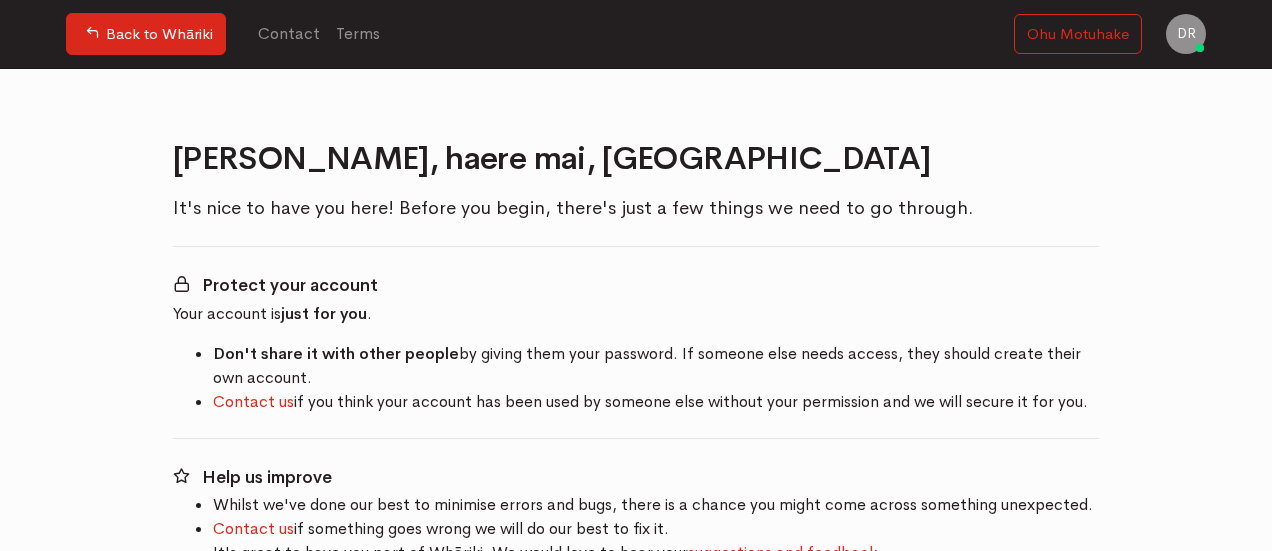 scroll, scrollTop: 0, scrollLeft: 0, axis: both 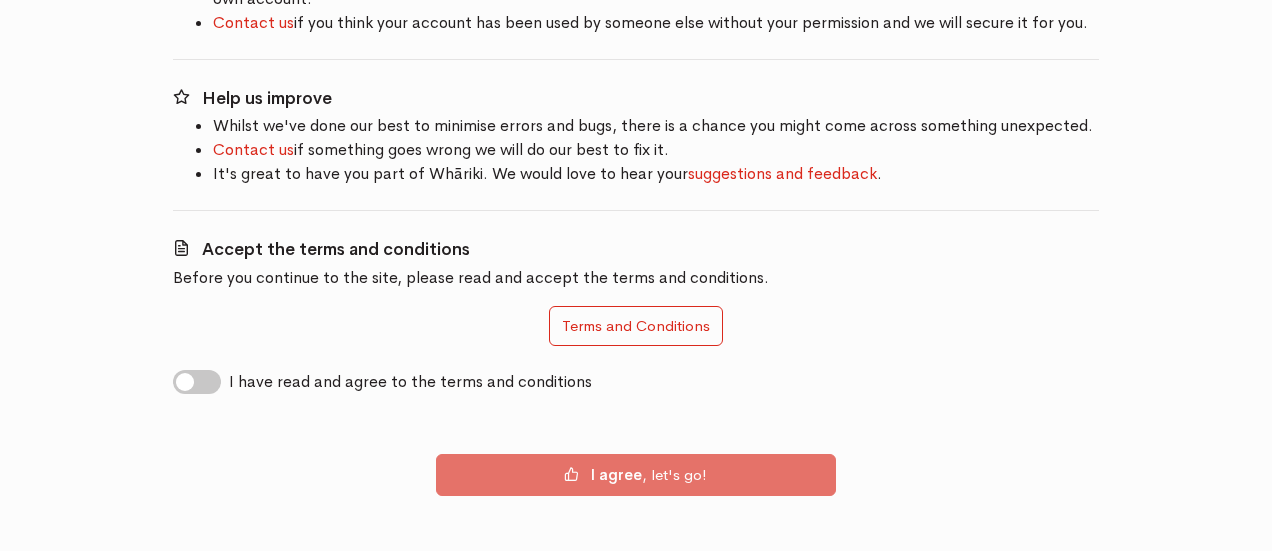 click on "I have read and agree to the terms and conditions" at bounding box center [410, 382] 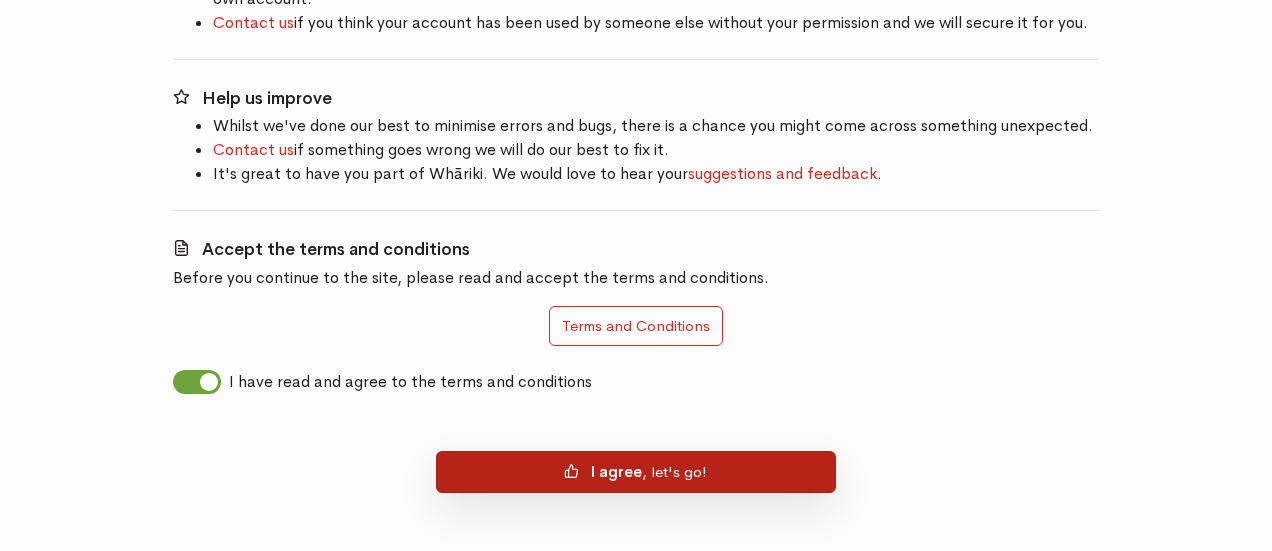 click on "I agree , let's go!" at bounding box center [636, 472] 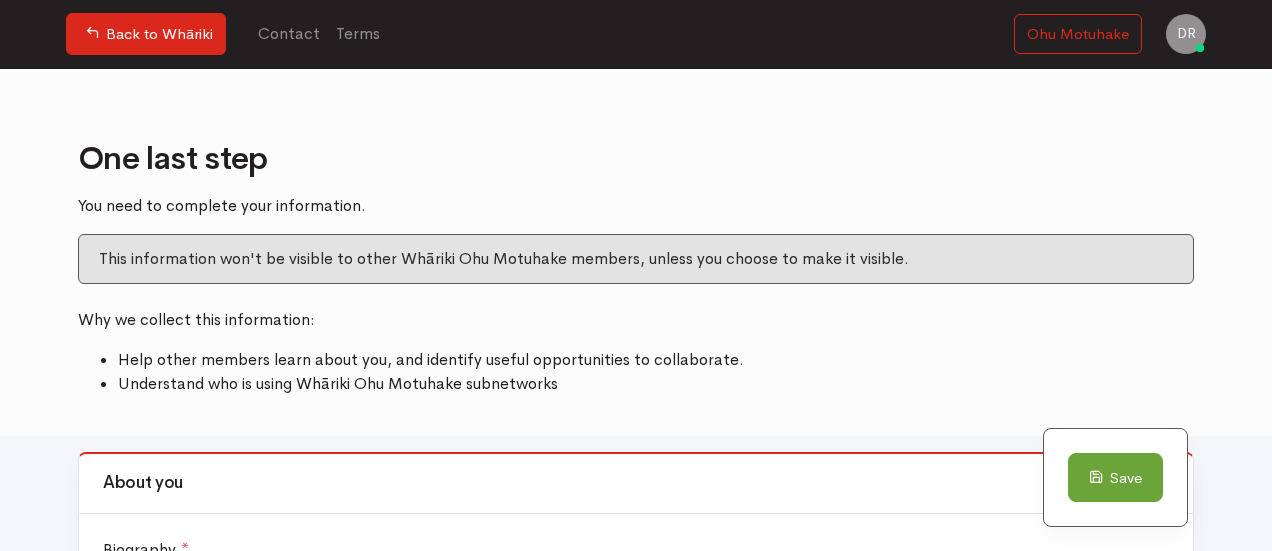 scroll, scrollTop: 0, scrollLeft: 0, axis: both 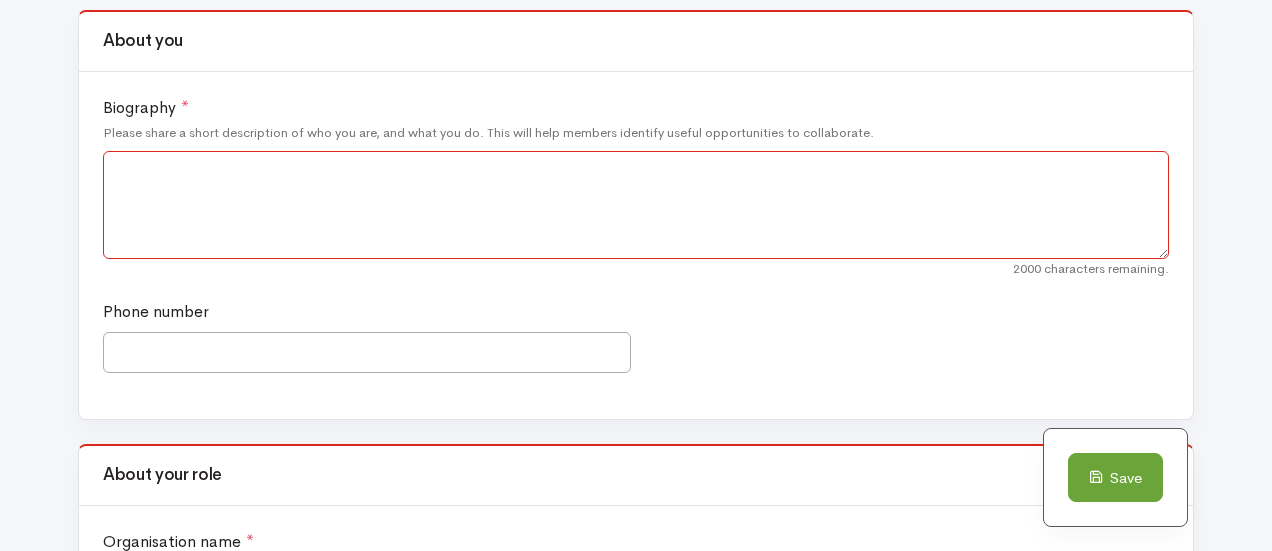 click on "Biography *" at bounding box center (636, 205) 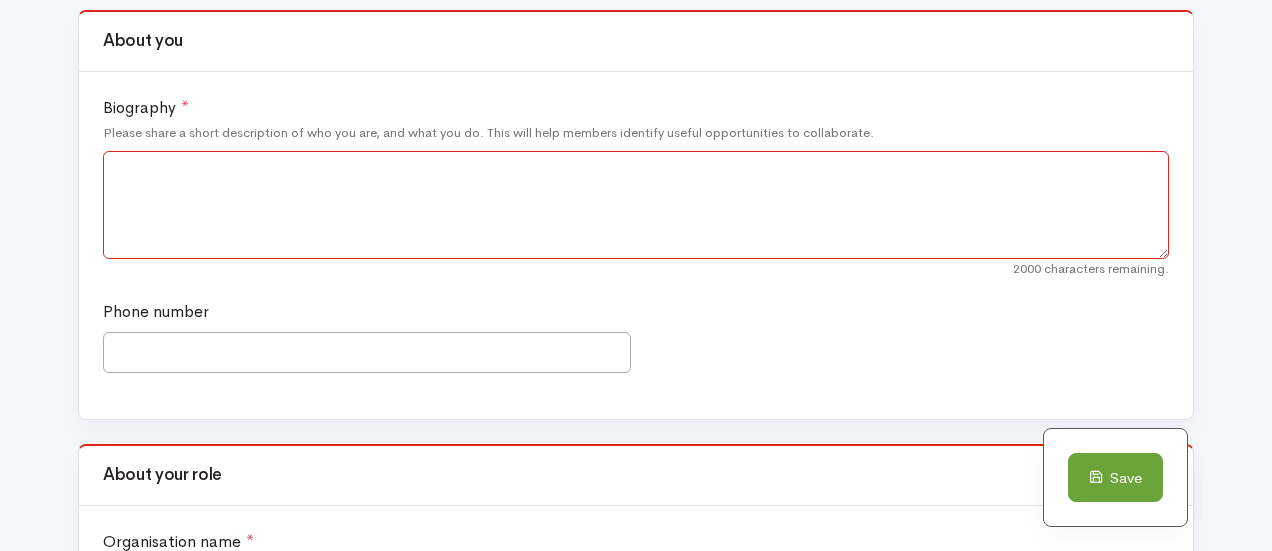 click on "Biography *" at bounding box center (636, 205) 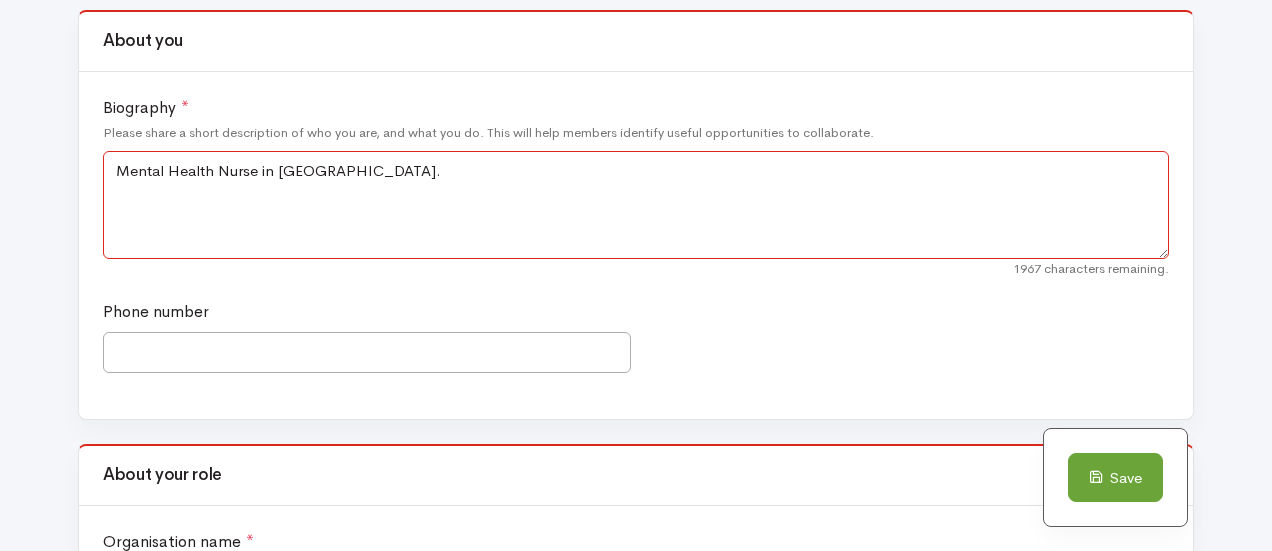 type on "Mental Health Nurse in Hastings." 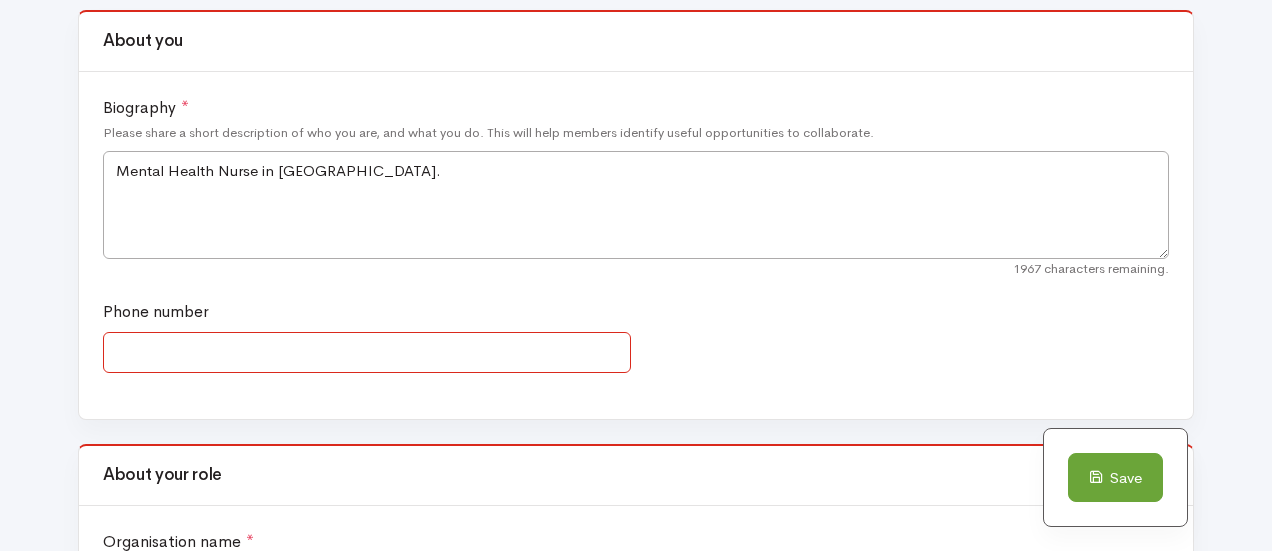 click on "Phone number" at bounding box center [367, 352] 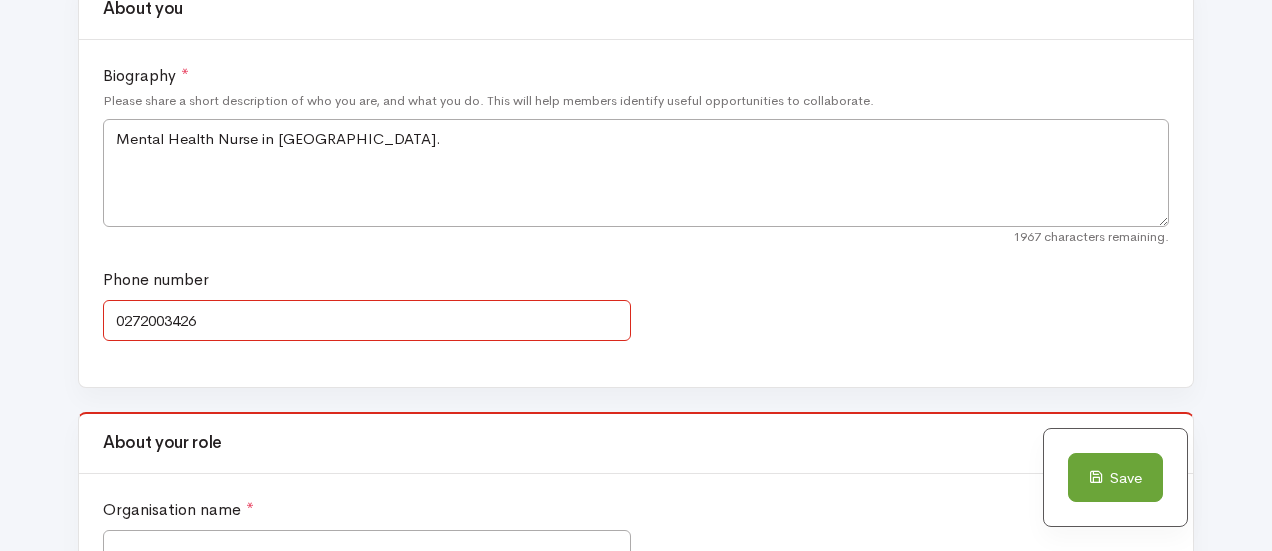 scroll, scrollTop: 442, scrollLeft: 0, axis: vertical 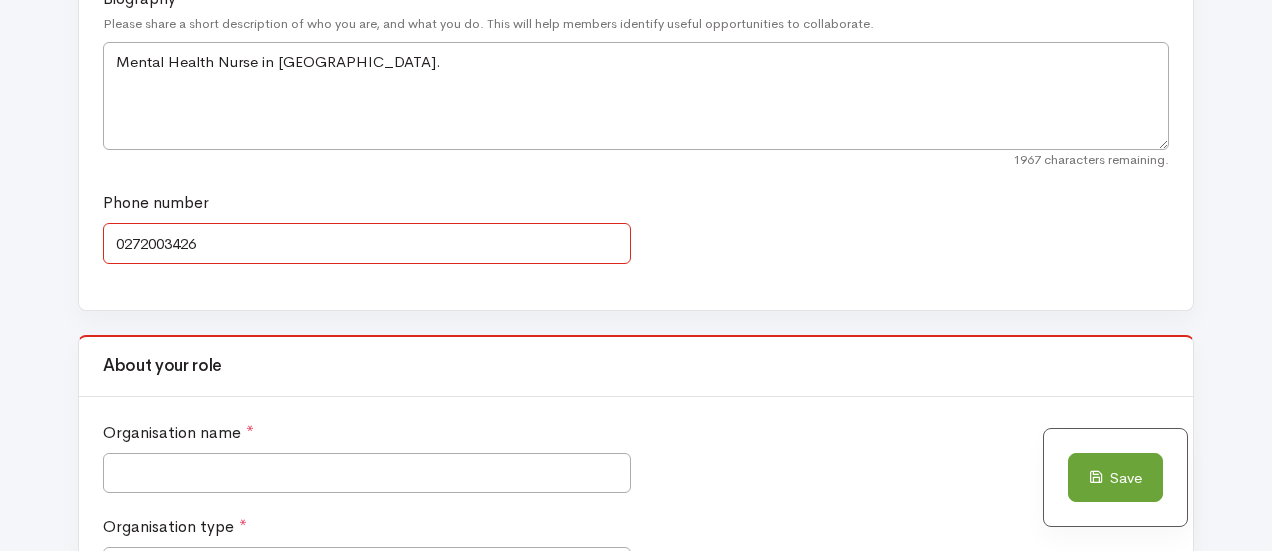 type on "0272003426" 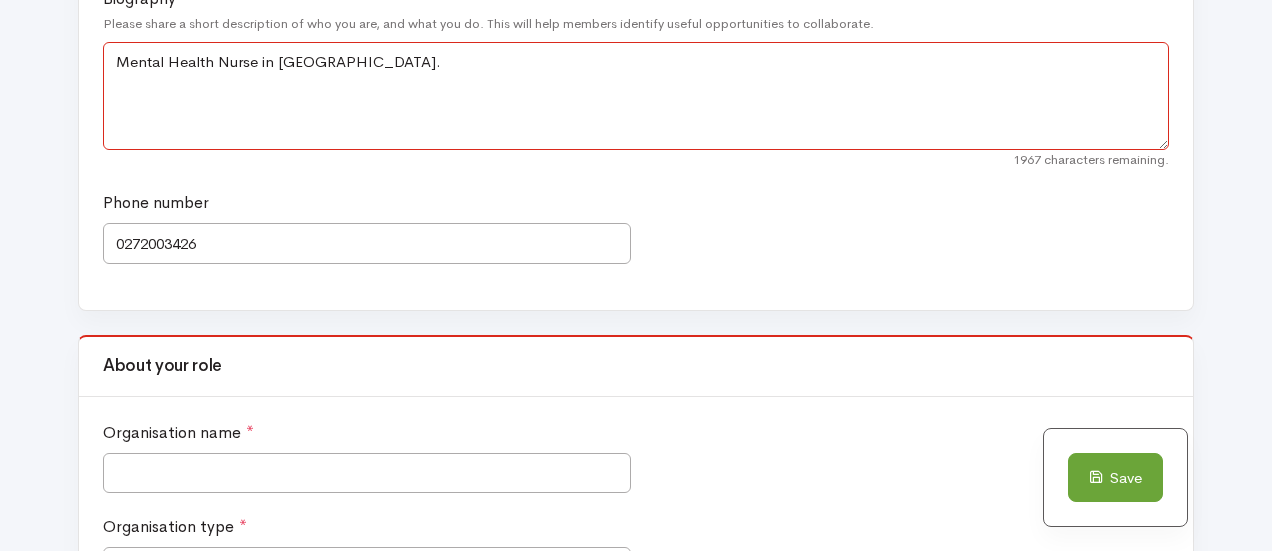 click on "Mental Health Nurse in Hastings." at bounding box center [636, 96] 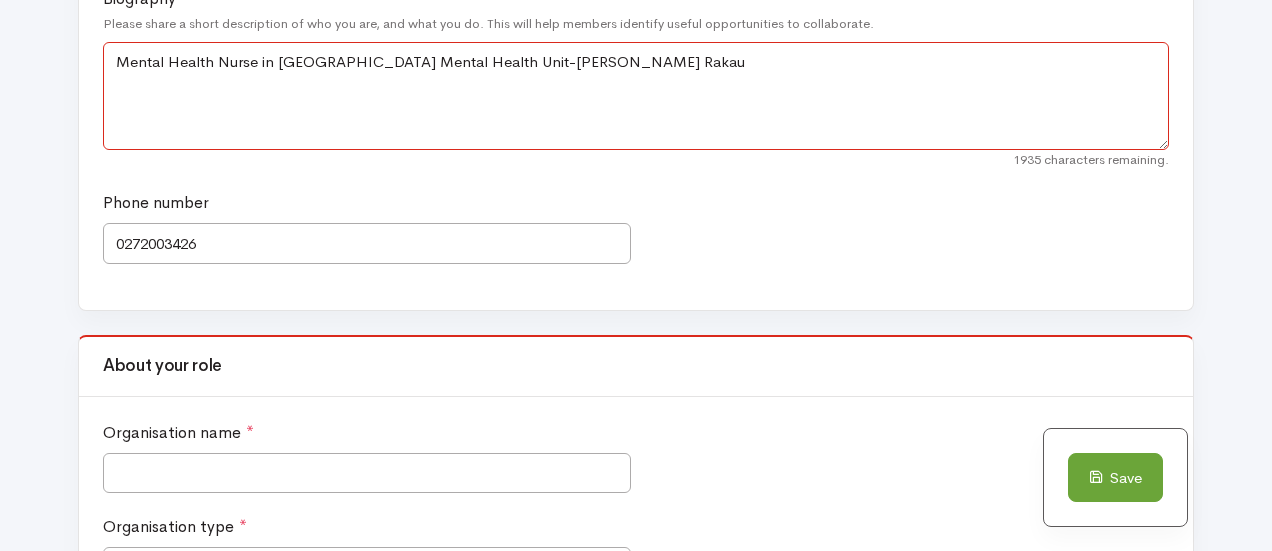 type on "Mental Health Nurse in Hastings Mental Health Unit-Nga Rau Rakau" 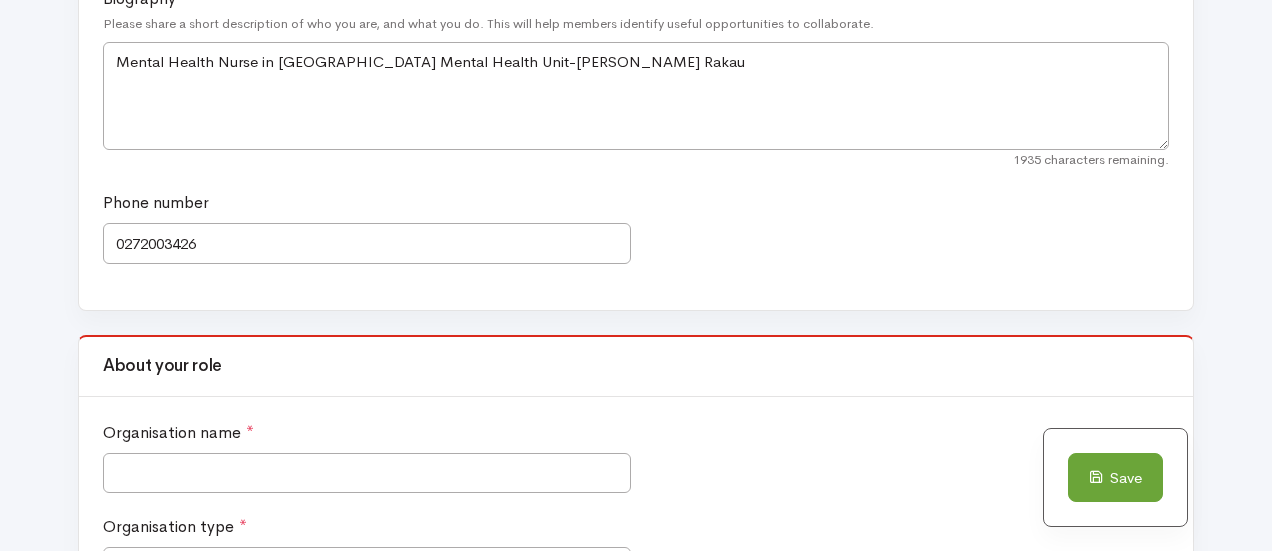 click on "Save" at bounding box center [624, 490] 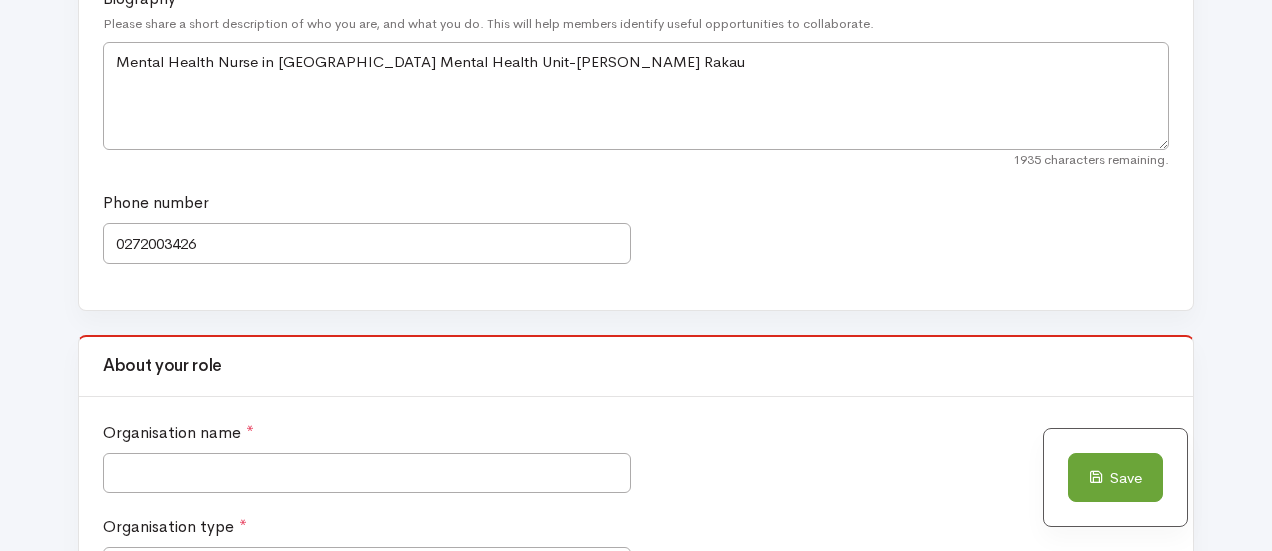 click on "Save" at bounding box center [624, 490] 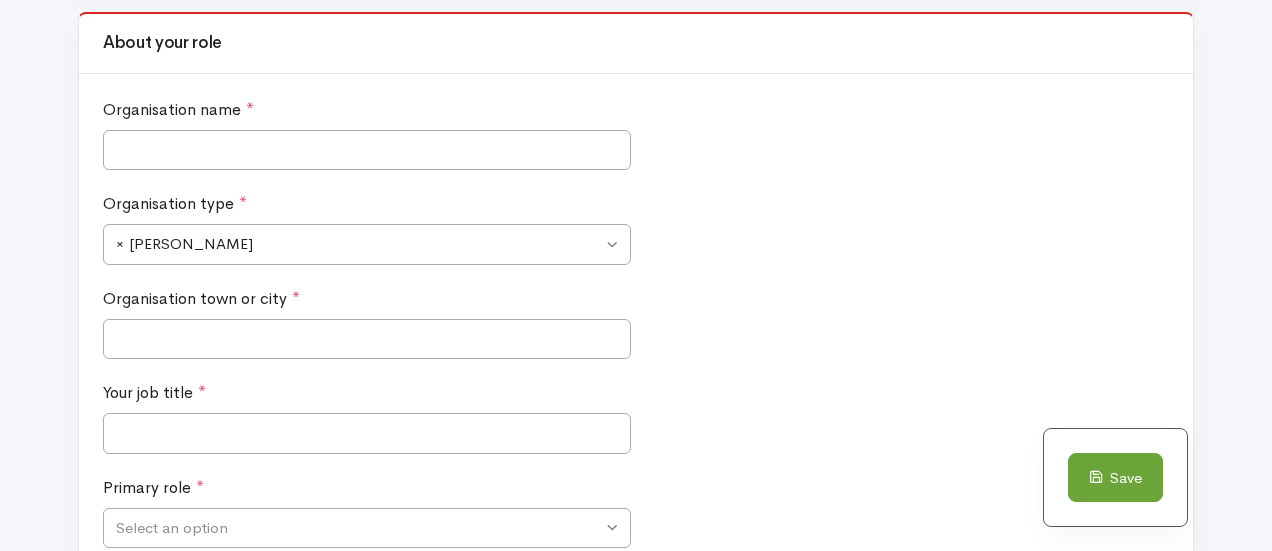 scroll, scrollTop: 880, scrollLeft: 0, axis: vertical 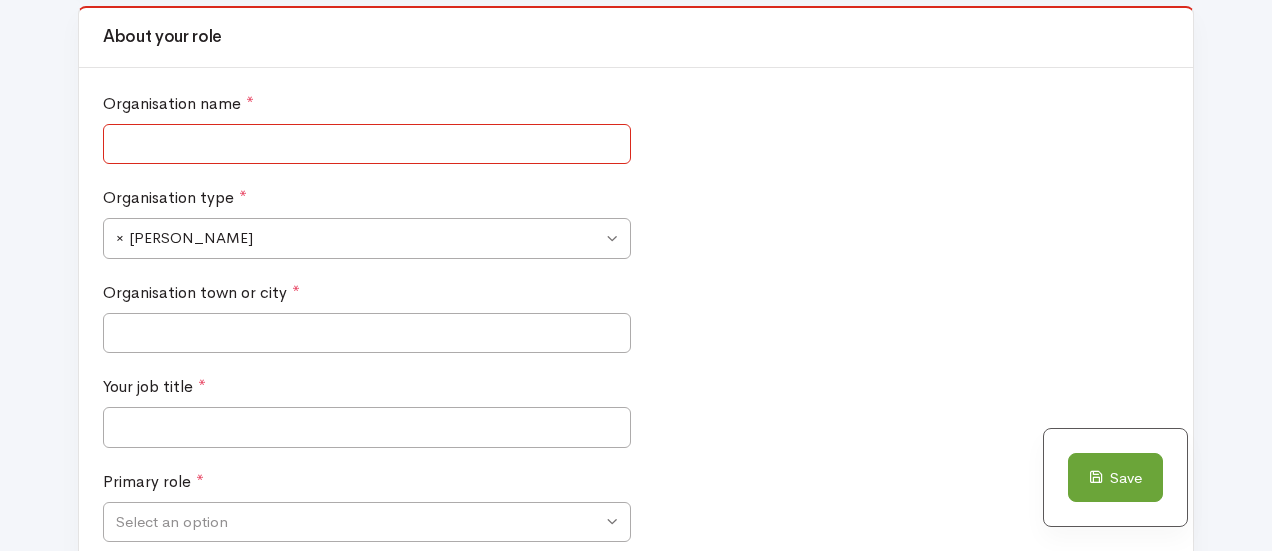click on "Organisation name *" at bounding box center (367, 144) 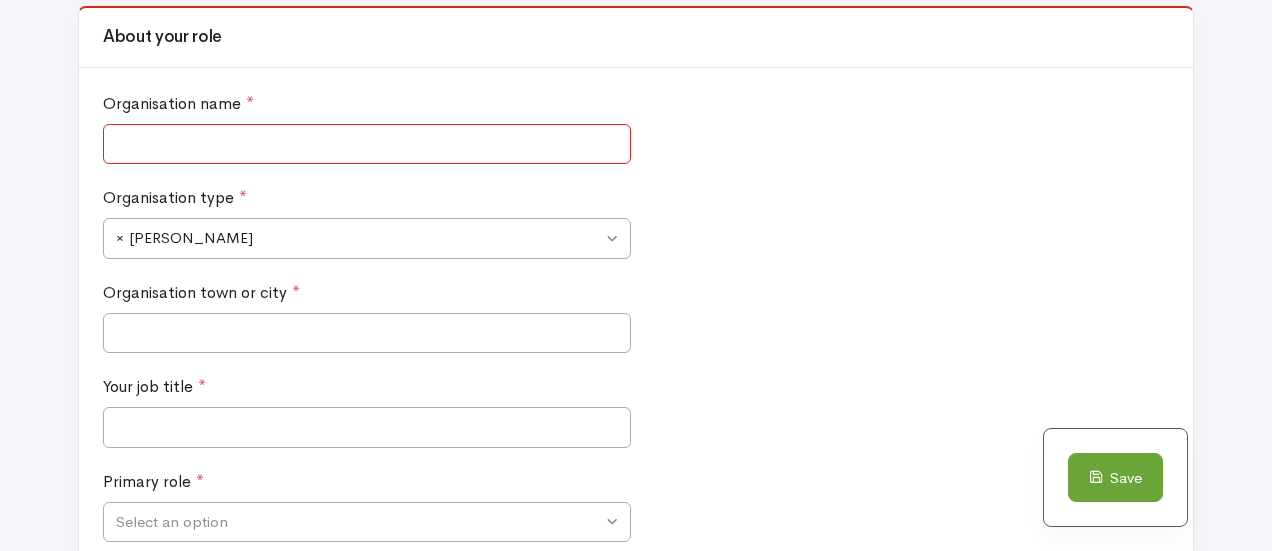 type on "H" 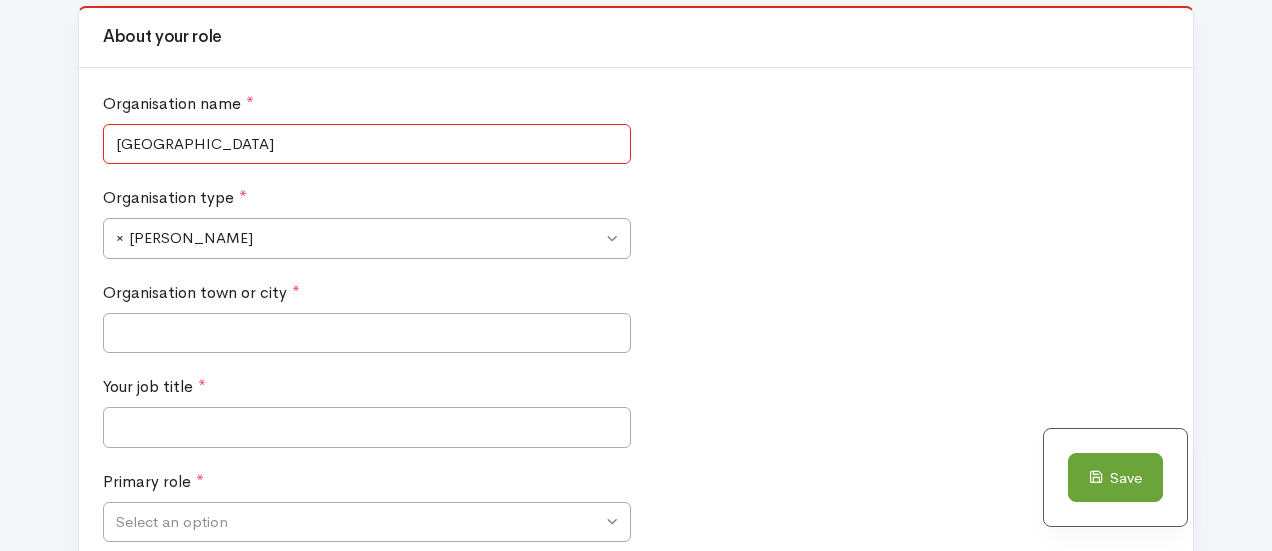 type on "Hawkes Bay Hospital" 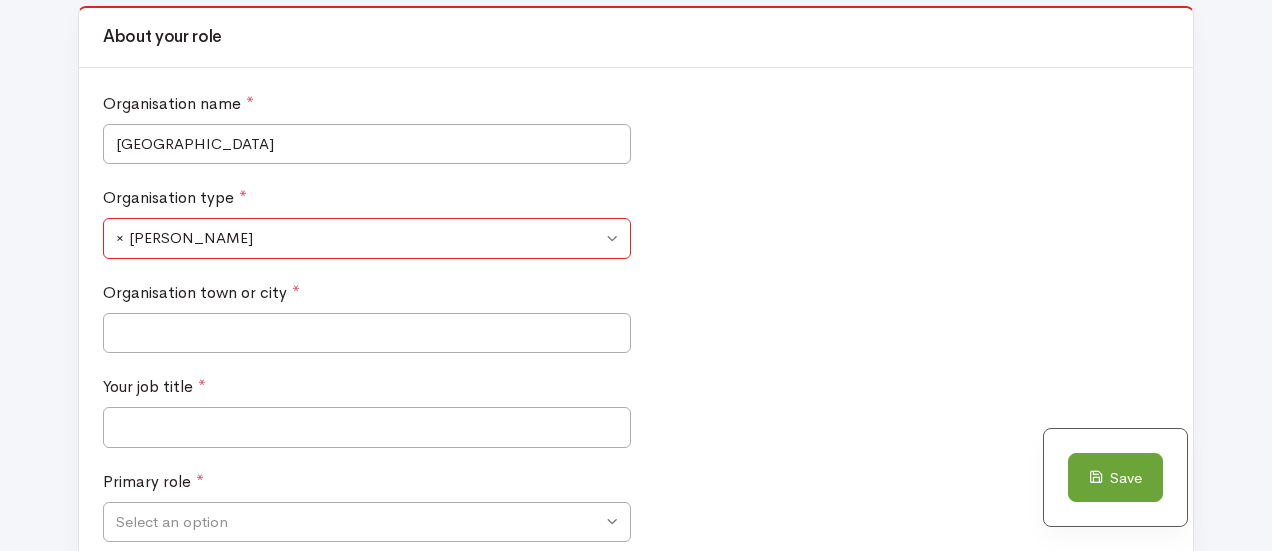 scroll, scrollTop: 920, scrollLeft: 0, axis: vertical 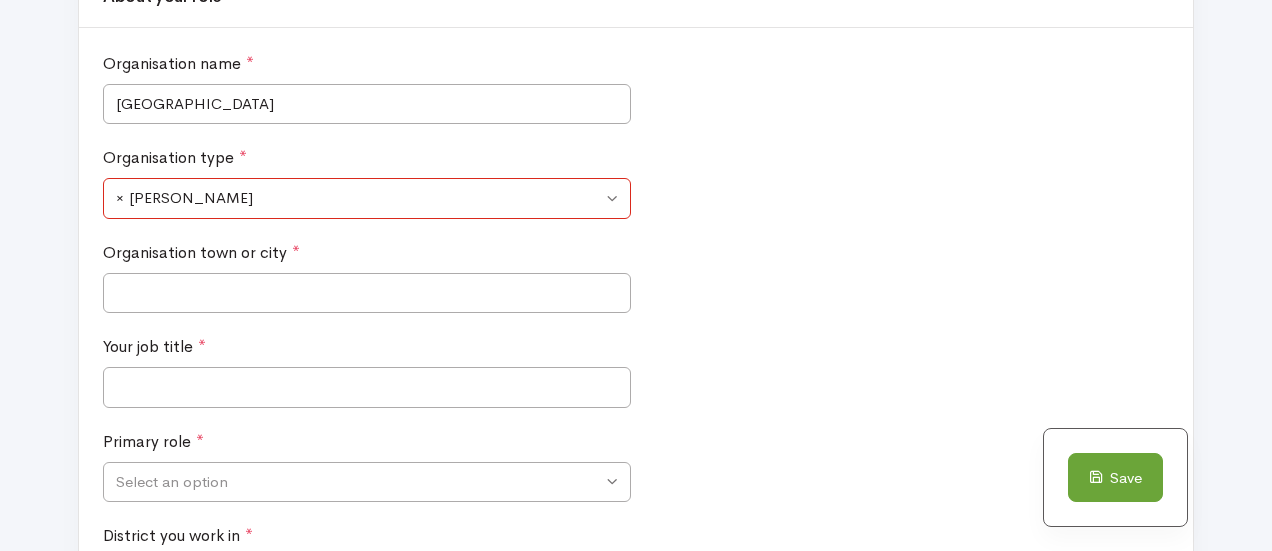 click on "× Ara Poutama" at bounding box center [367, 198] 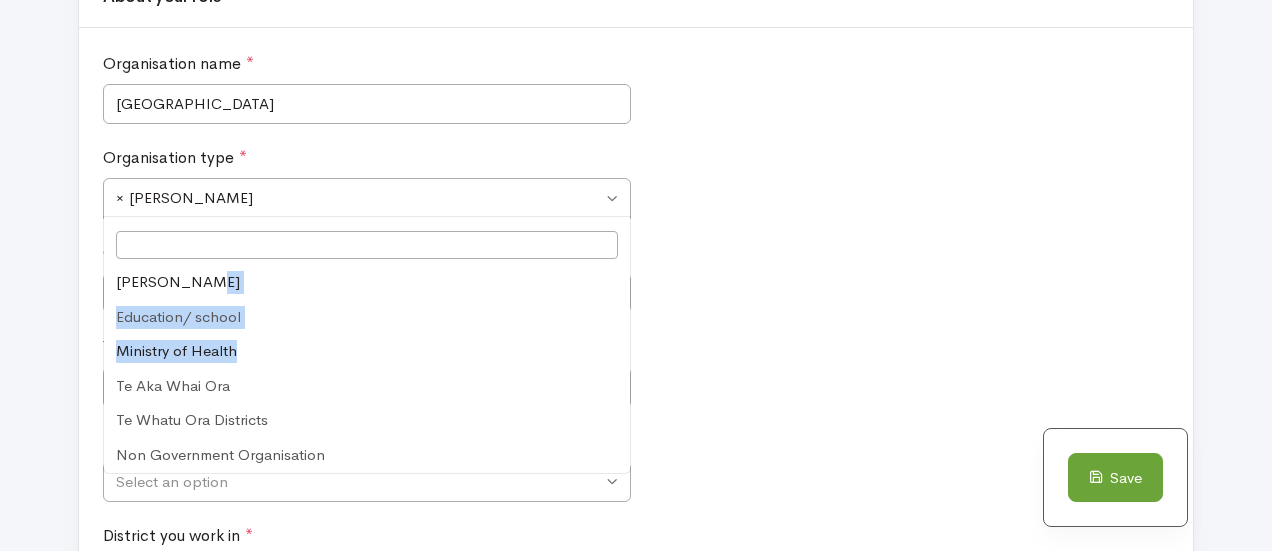 drag, startPoint x: 619, startPoint y: 289, endPoint x: 622, endPoint y: 339, distance: 50.08992 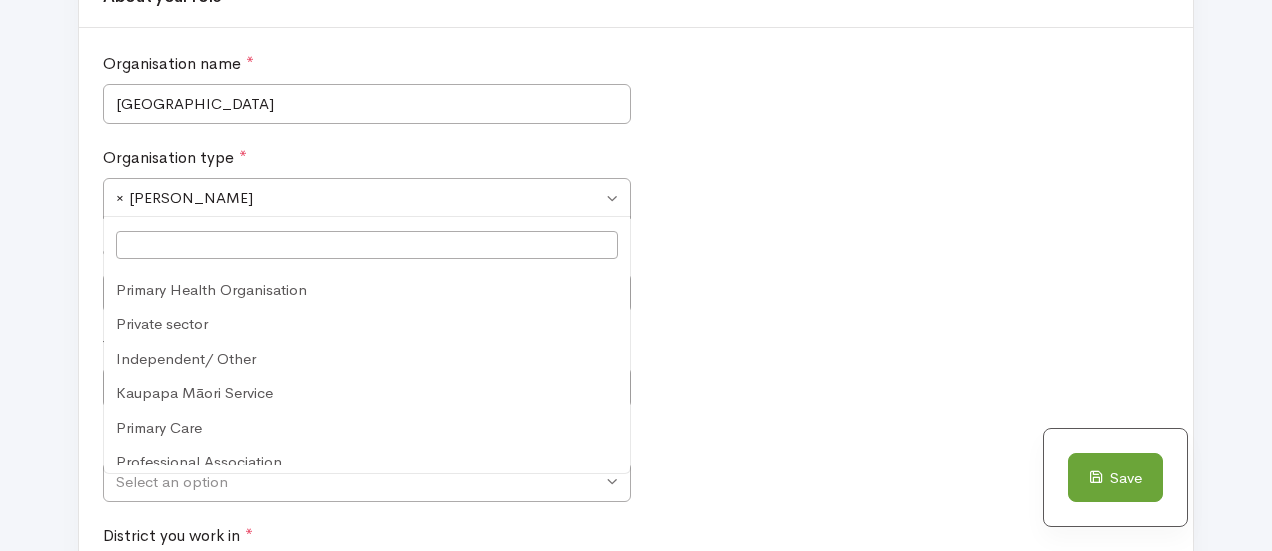 scroll, scrollTop: 239, scrollLeft: 0, axis: vertical 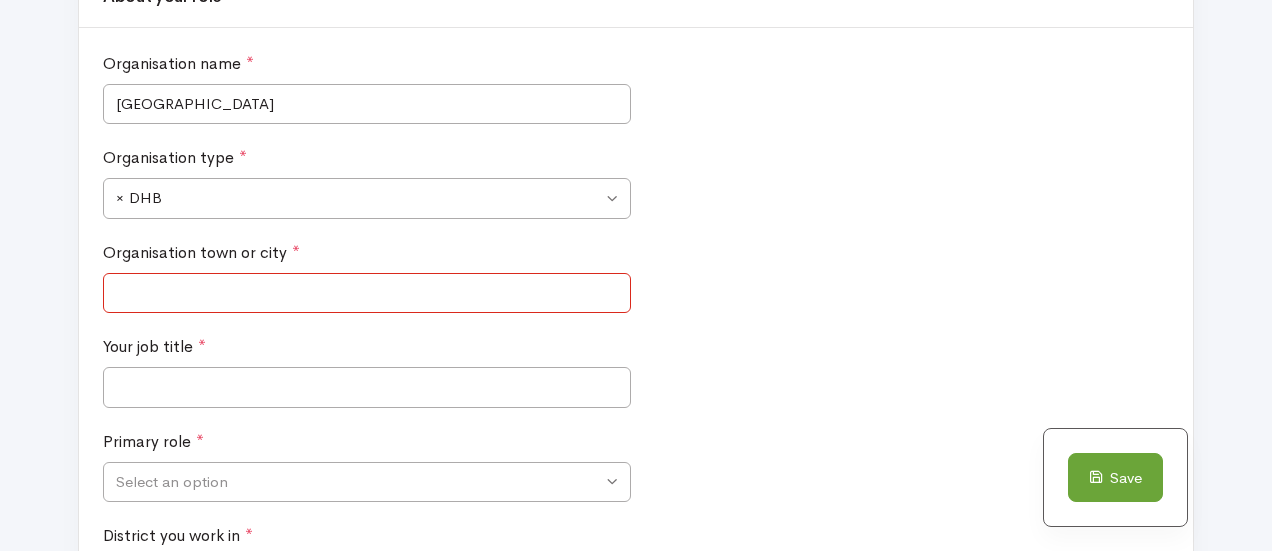 click on "Organisation town or city *" at bounding box center [367, 293] 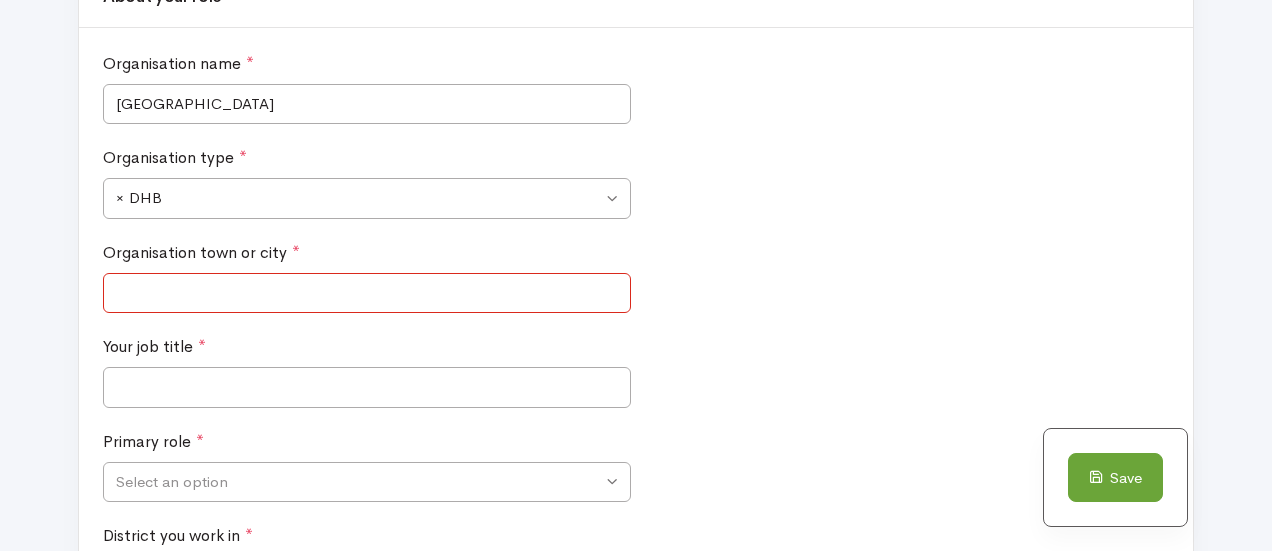 type on "Hastings" 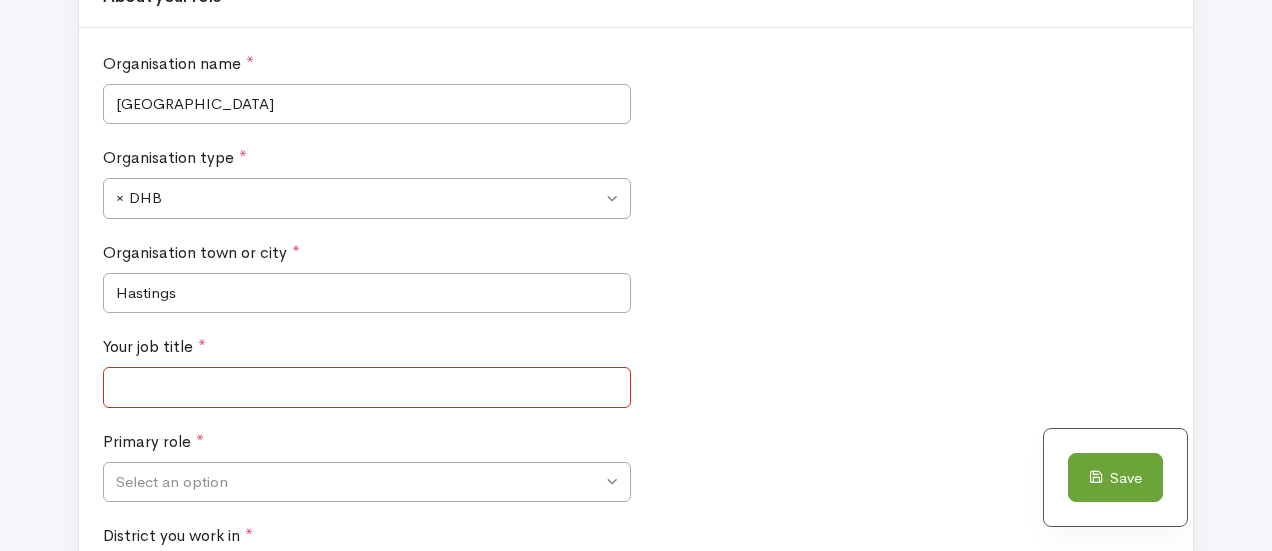 click on "Your job title *" at bounding box center [367, 387] 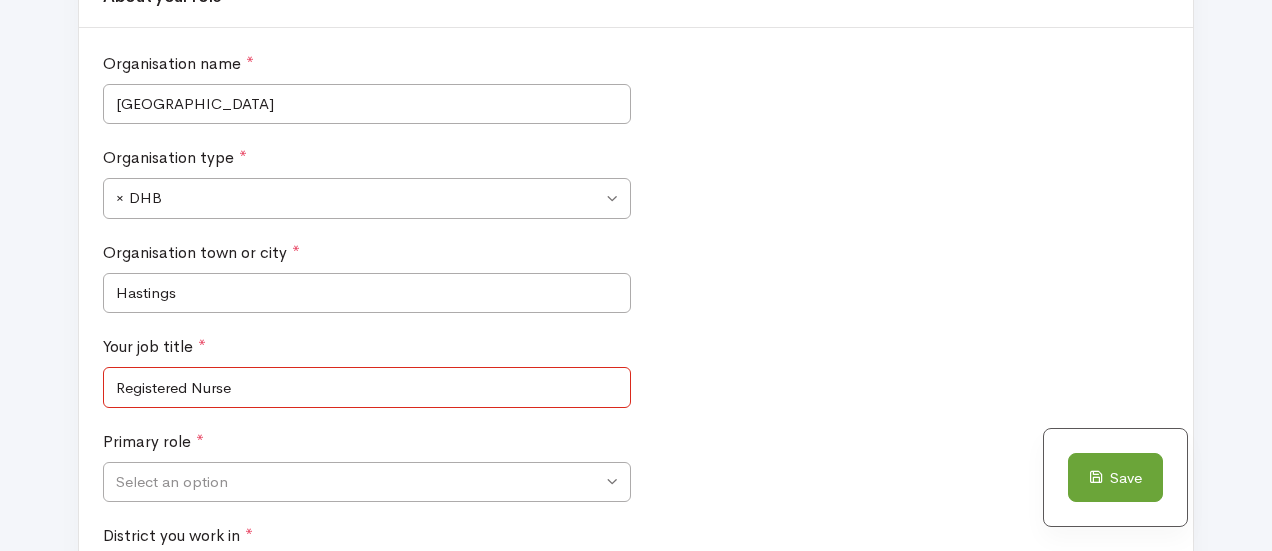 type on "Registered Nurse" 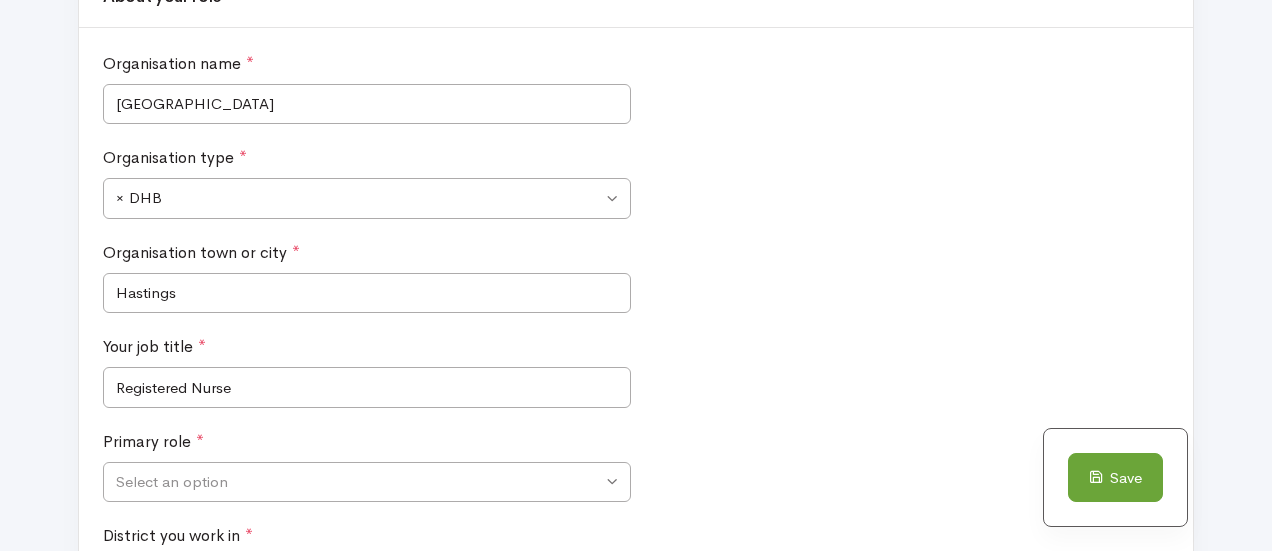 click on "Save" at bounding box center [624, 490] 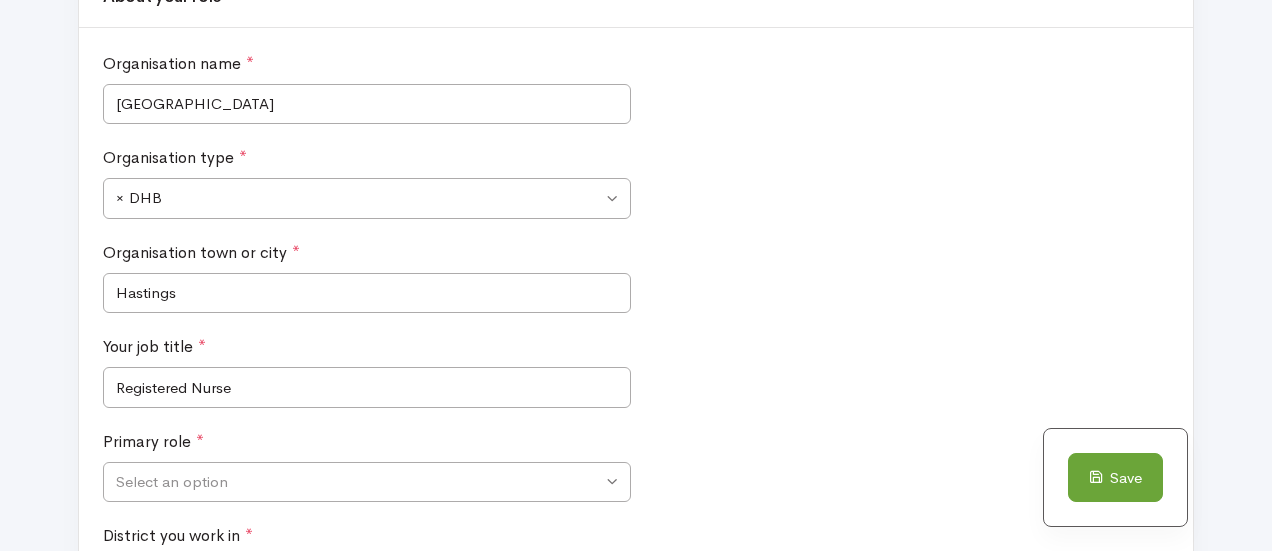 click on "Save" at bounding box center (624, 490) 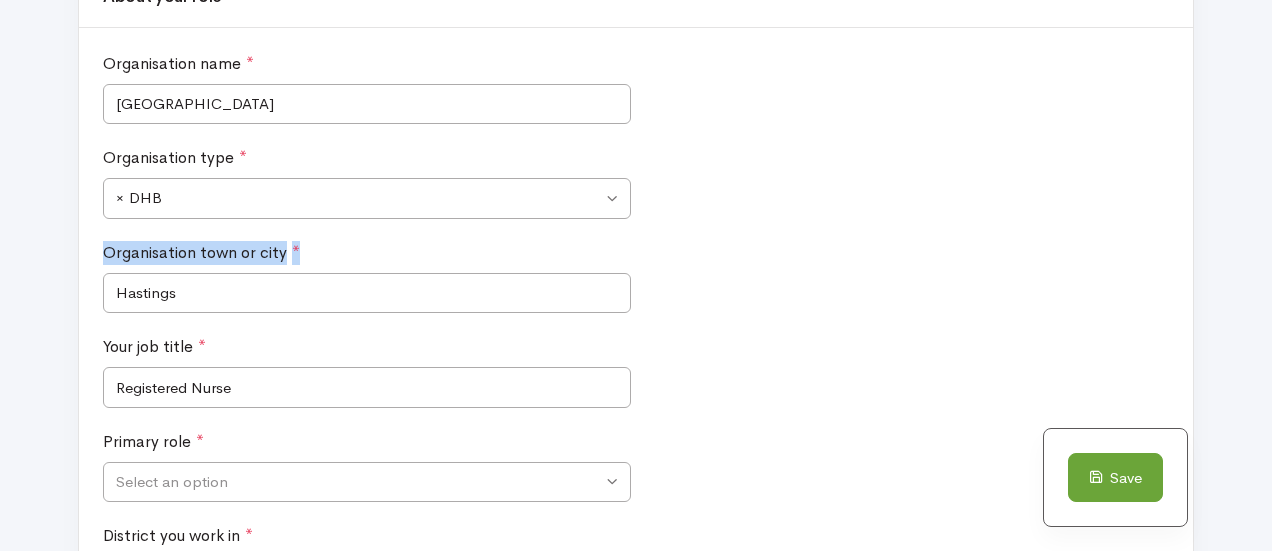 drag, startPoint x: 1270, startPoint y: 225, endPoint x: 1279, endPoint y: 259, distance: 35.17101 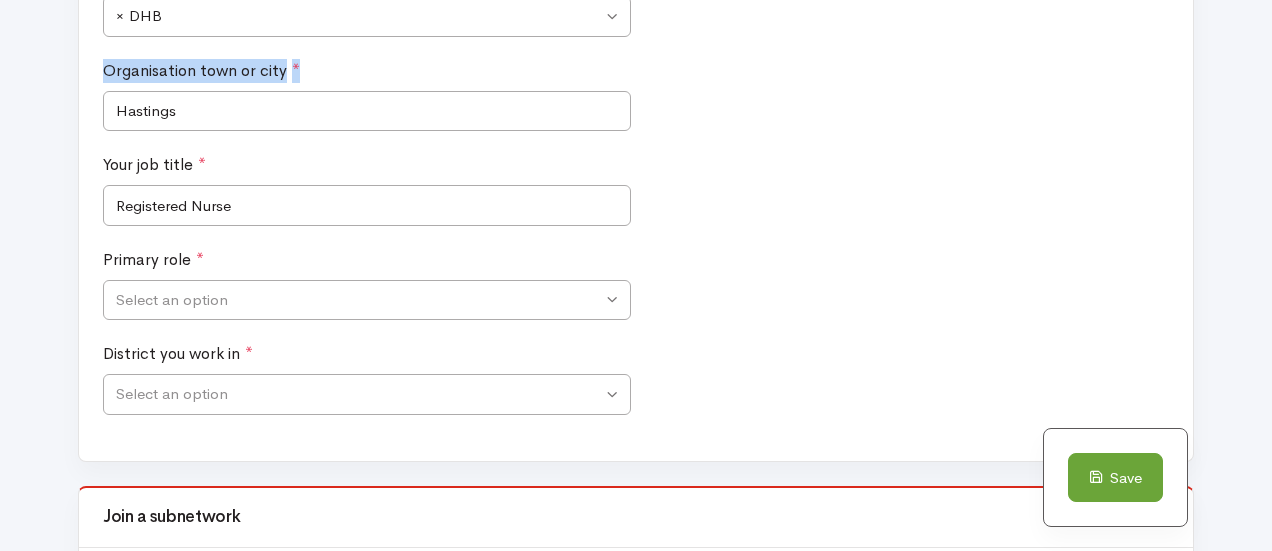 scroll, scrollTop: 1117, scrollLeft: 0, axis: vertical 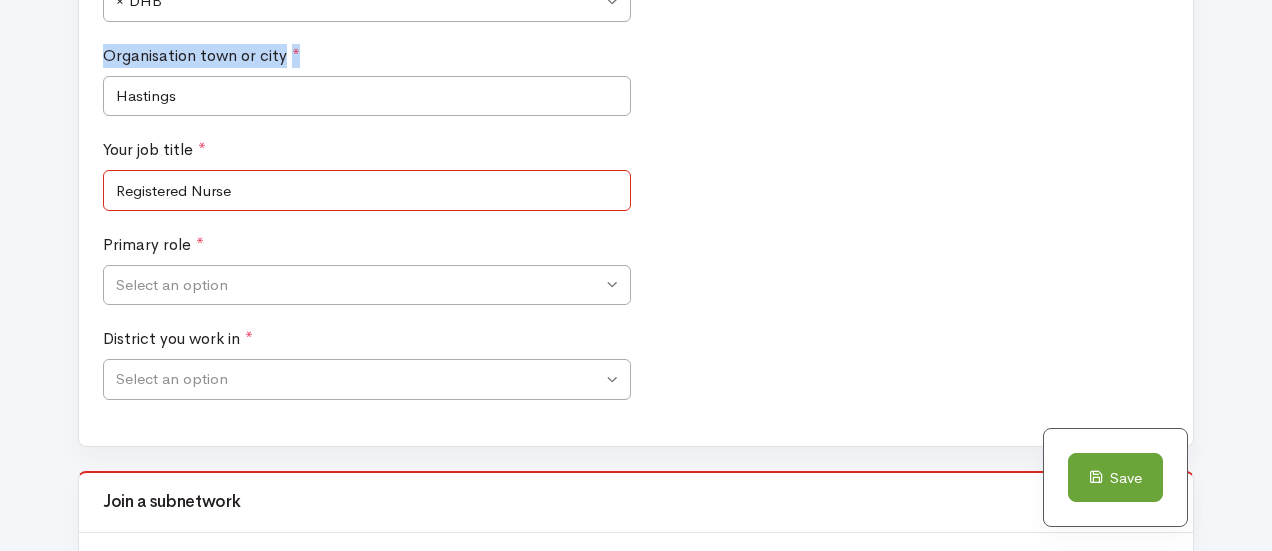 click on "Registered Nurse" at bounding box center (367, 190) 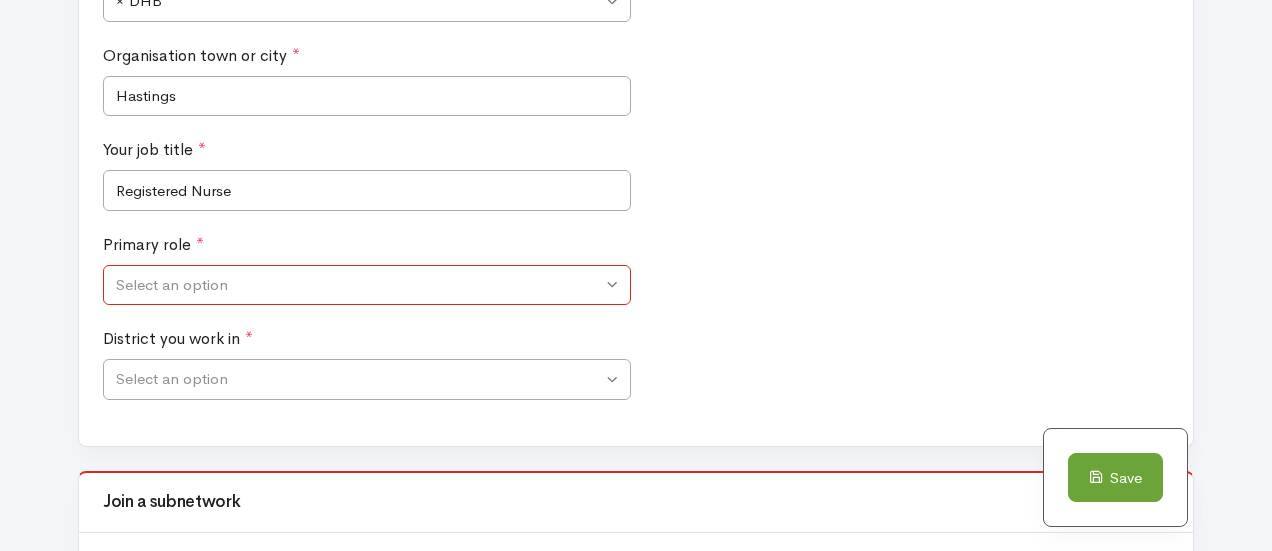 click on "Select an option" at bounding box center (367, 285) 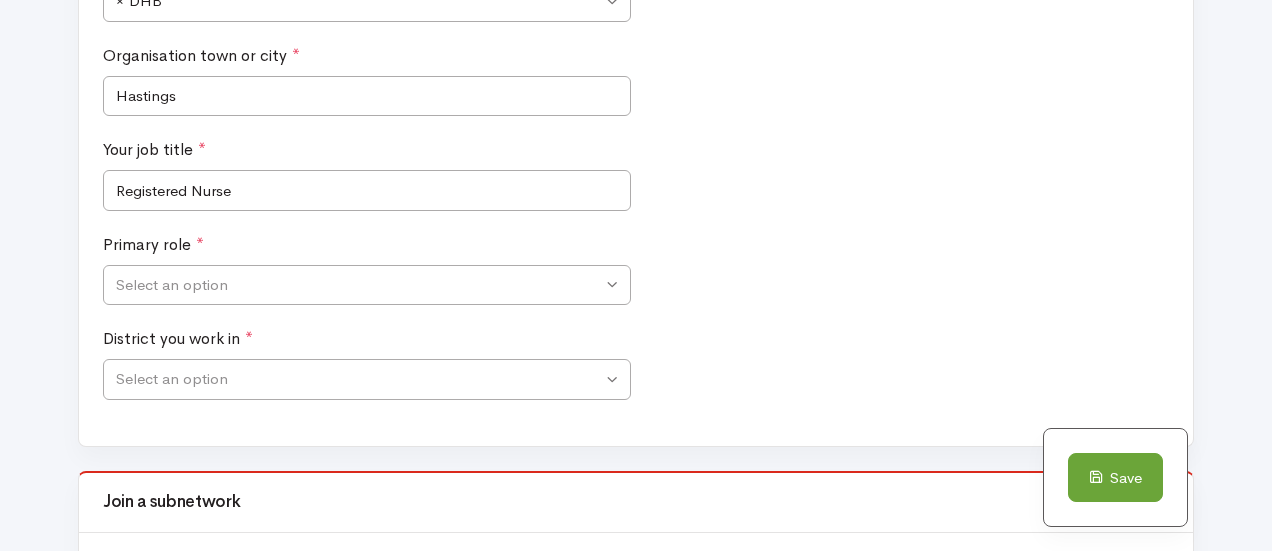 click on "Organisation town or city *
Hastings" at bounding box center [636, 91] 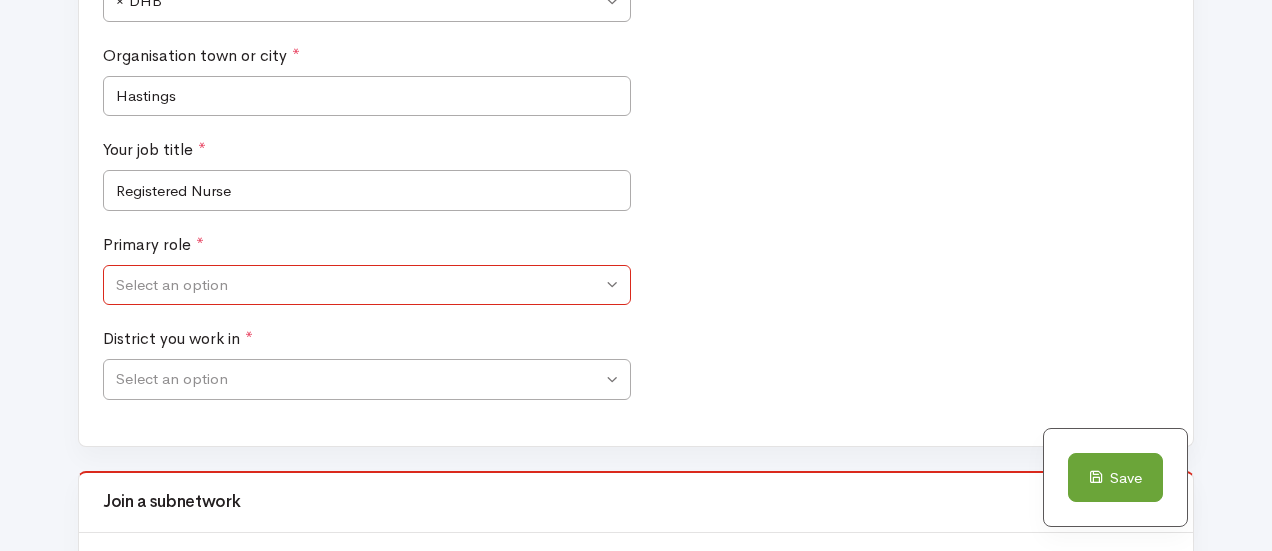 click on "Select an option" at bounding box center [367, 285] 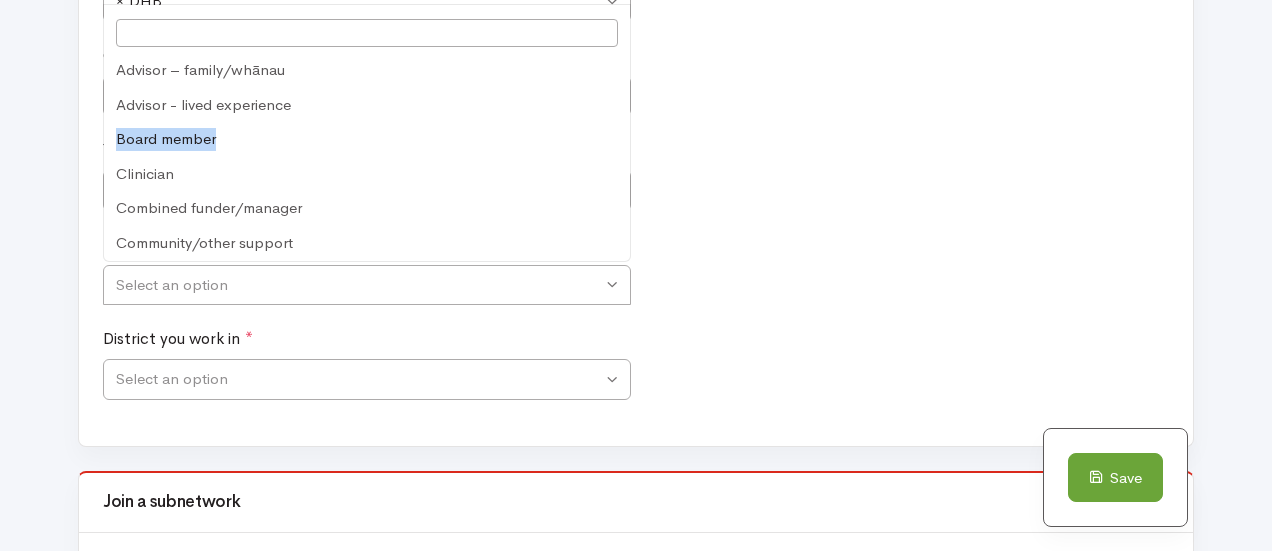 drag, startPoint x: 621, startPoint y: 94, endPoint x: 620, endPoint y: 152, distance: 58.00862 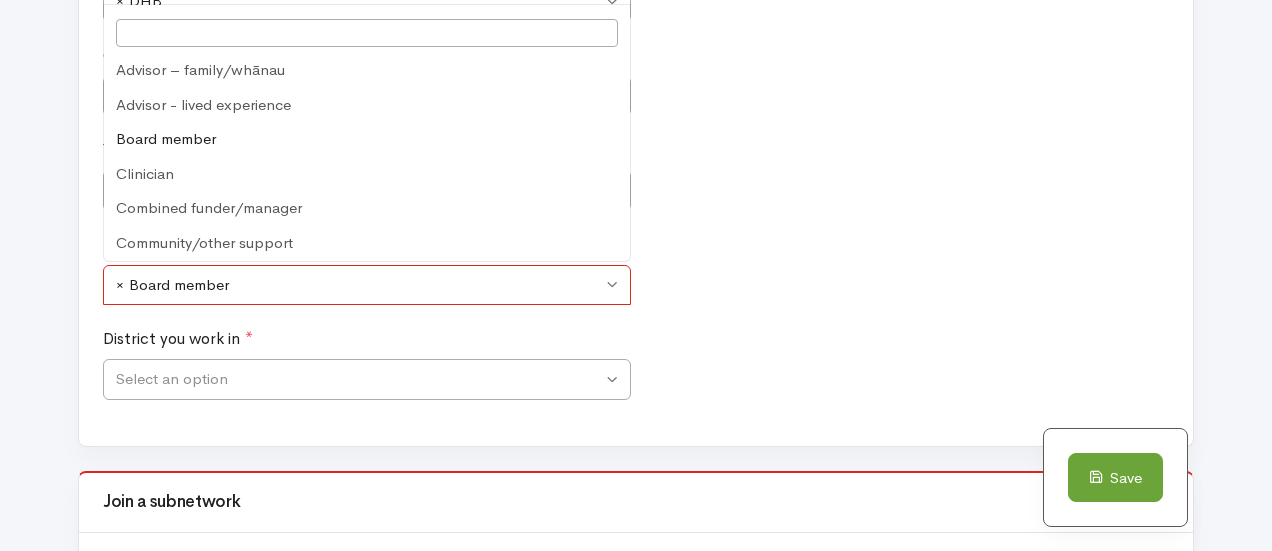 click on "× Board member" at bounding box center (359, 285) 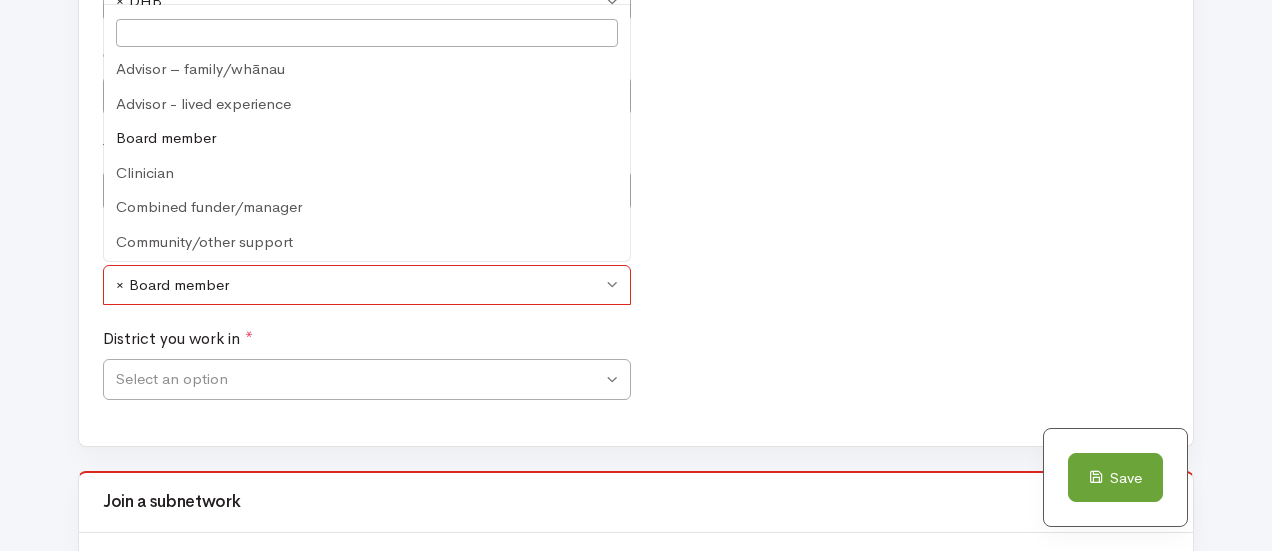 scroll, scrollTop: 0, scrollLeft: 0, axis: both 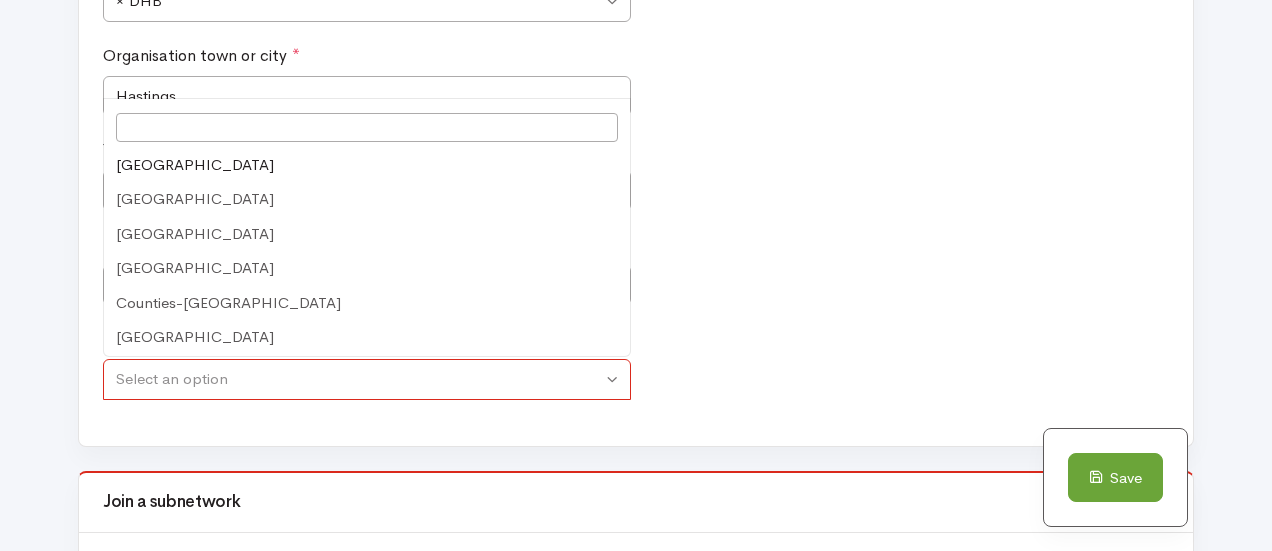 click on "Select an option" at bounding box center (359, 379) 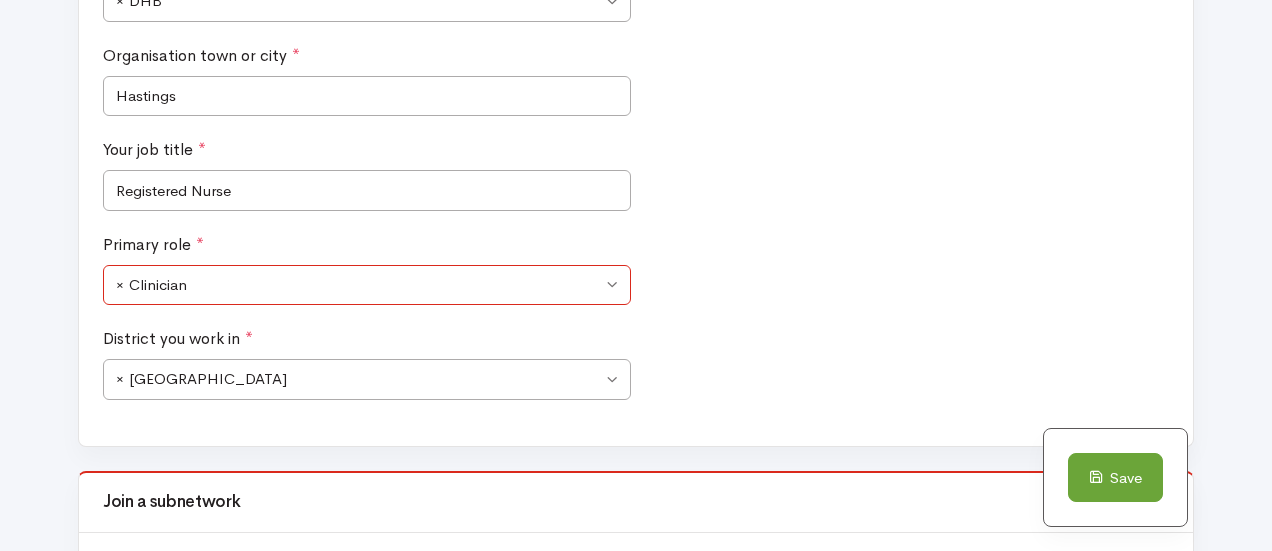 click on "× Clinician" at bounding box center (359, 285) 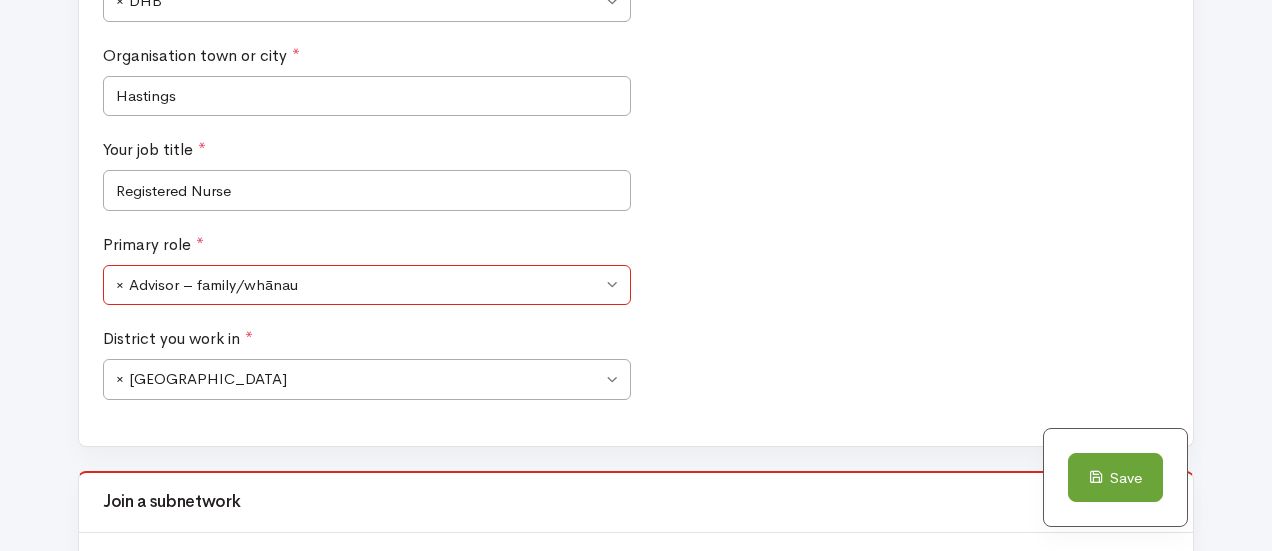 click on "× Advisor – family/whānau" at bounding box center [367, 285] 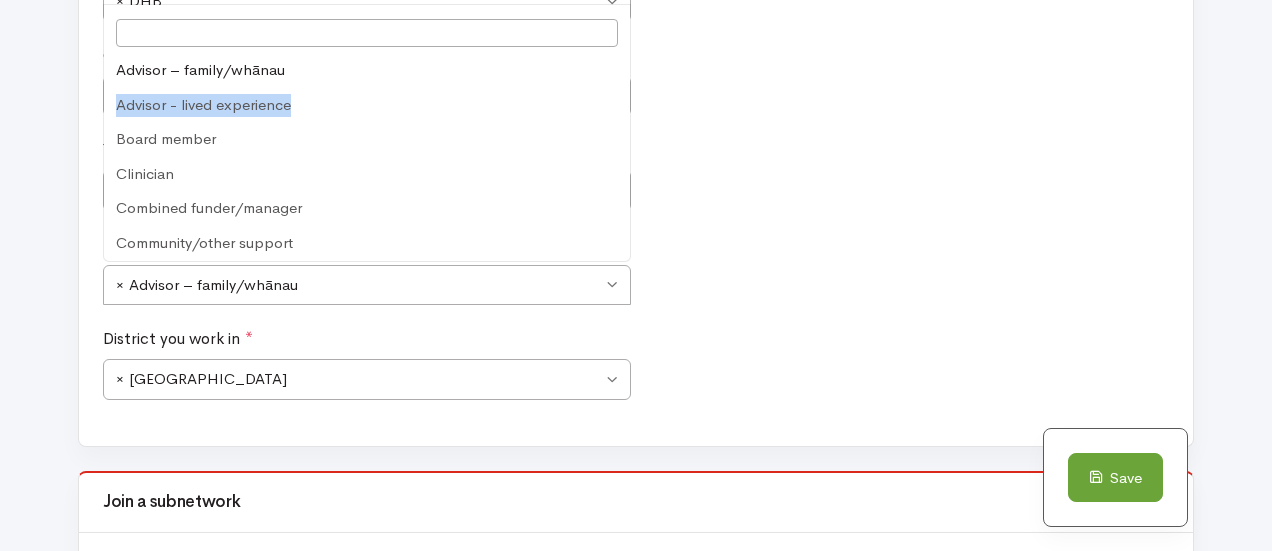 drag, startPoint x: 621, startPoint y: 103, endPoint x: 618, endPoint y: 52, distance: 51.088158 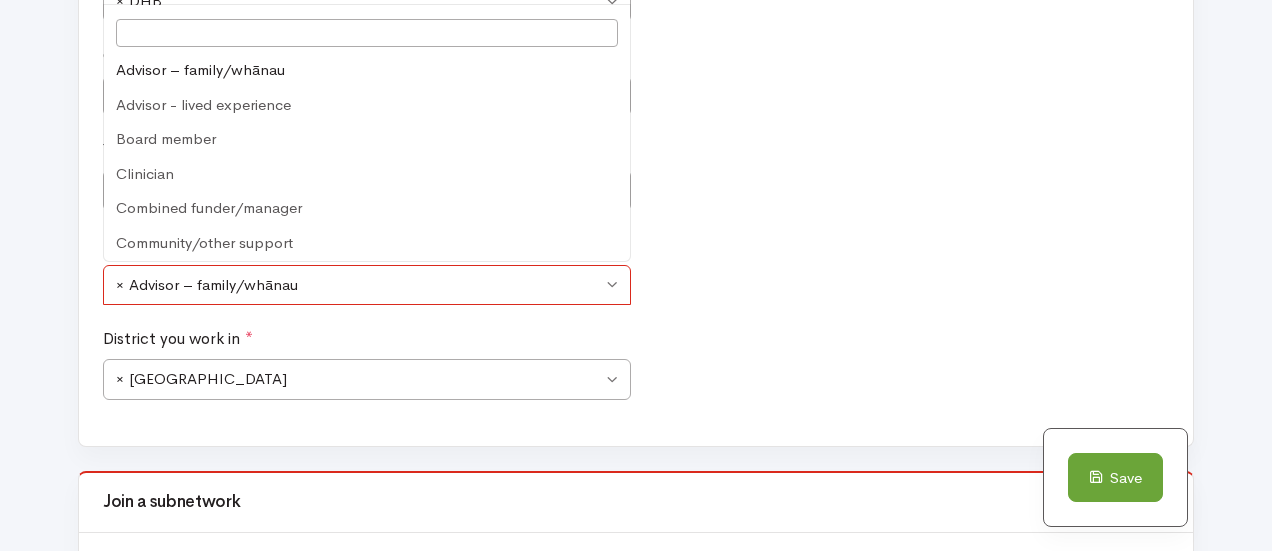 click on "× Advisor – family/whānau" at bounding box center [359, 285] 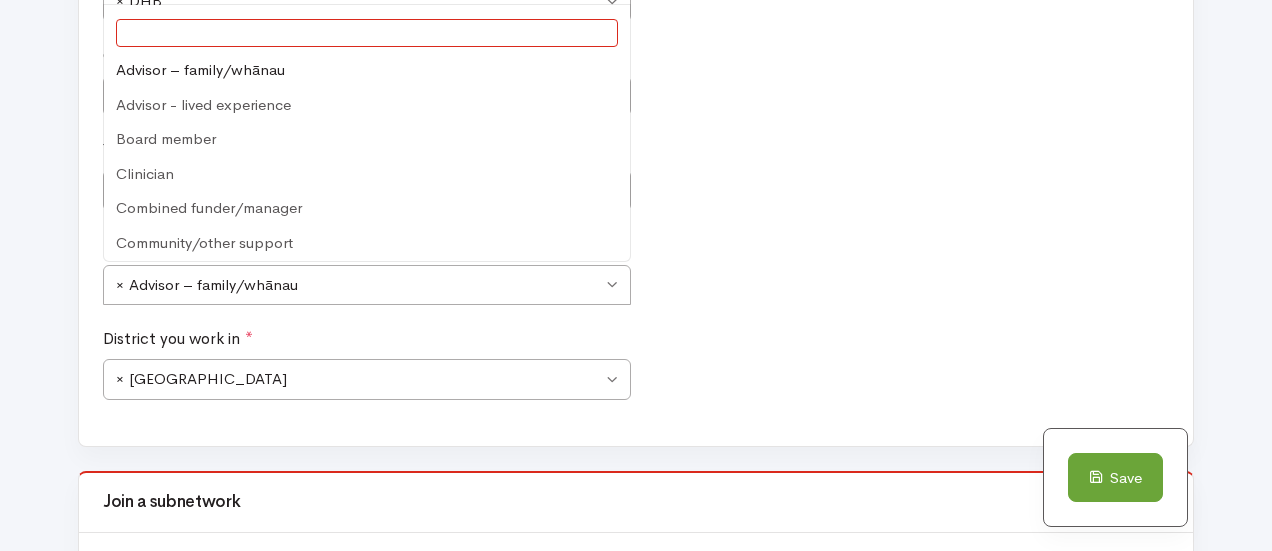 click at bounding box center (367, 33) 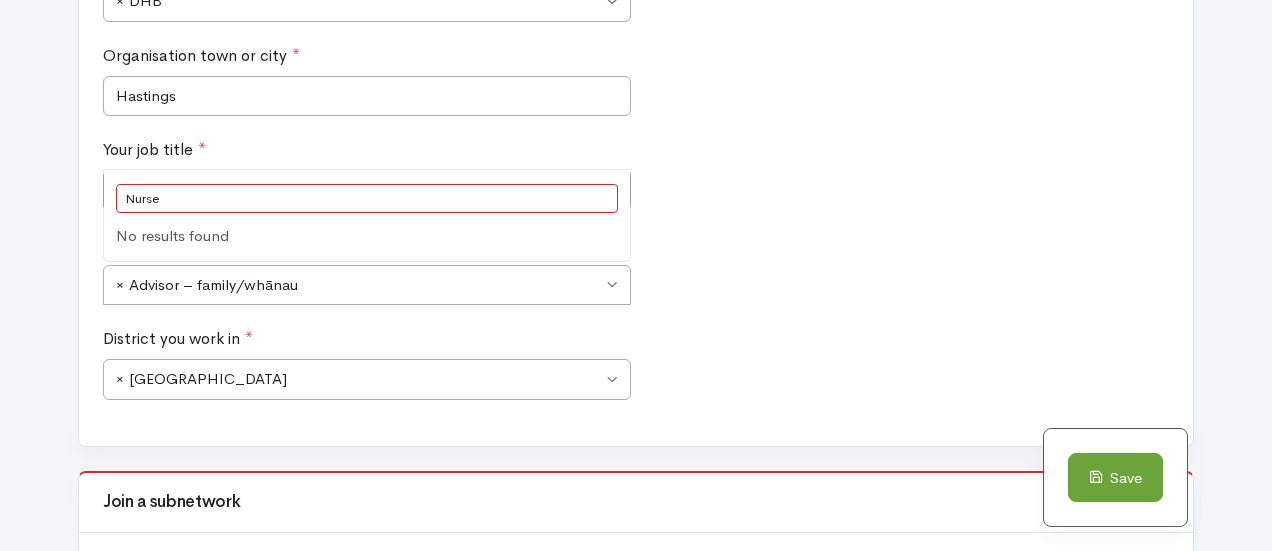 type on "Nurse" 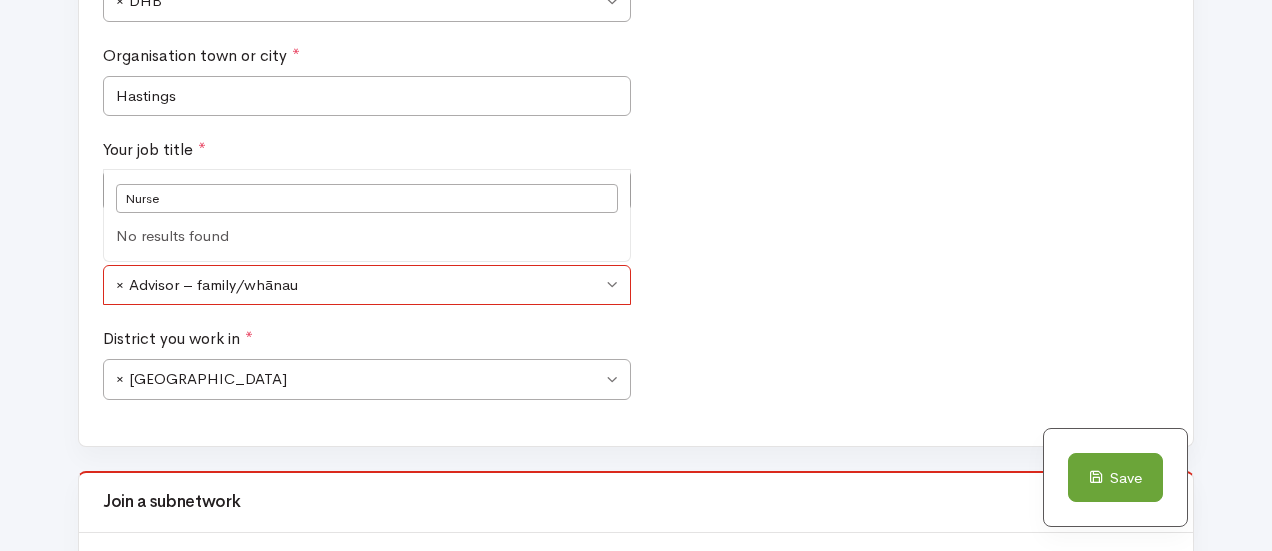 type 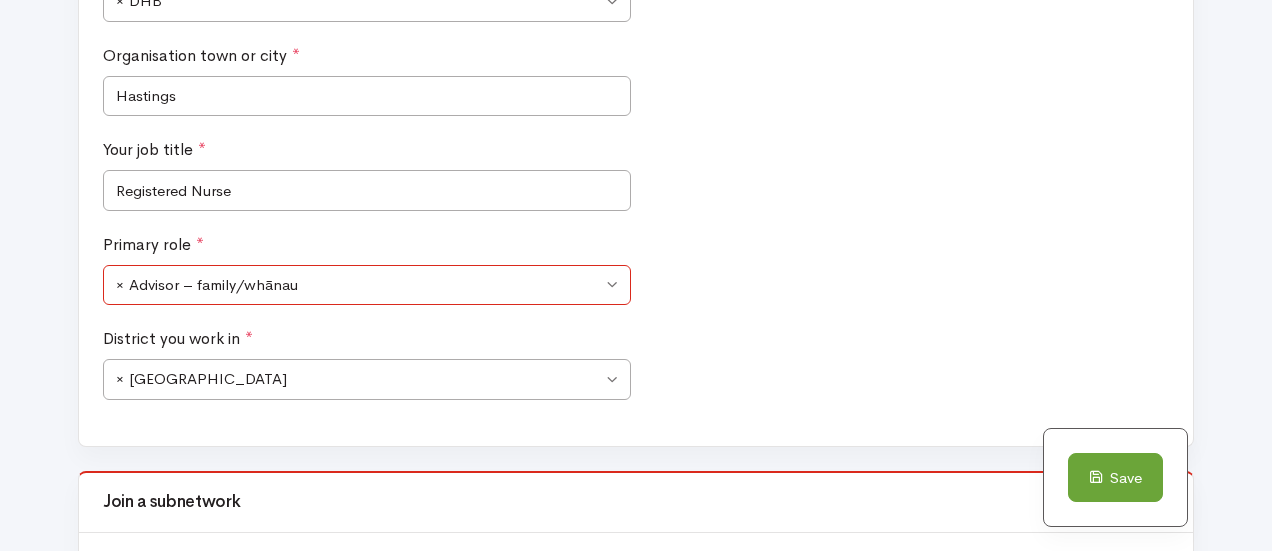 click on "× Advisor – family/whānau" at bounding box center [367, 285] 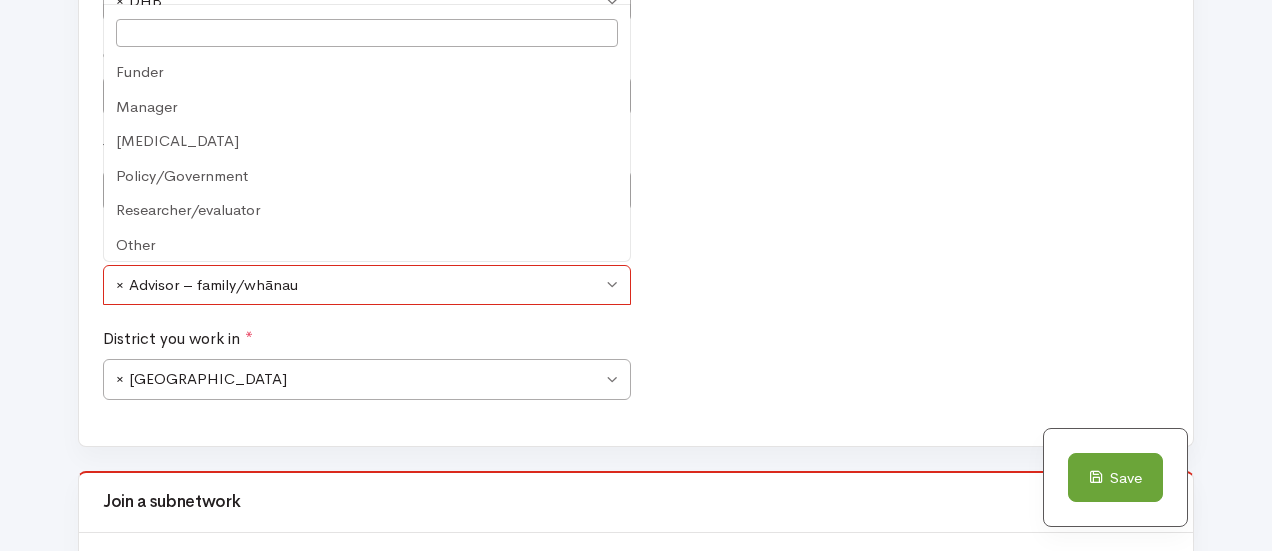 scroll, scrollTop: 283, scrollLeft: 0, axis: vertical 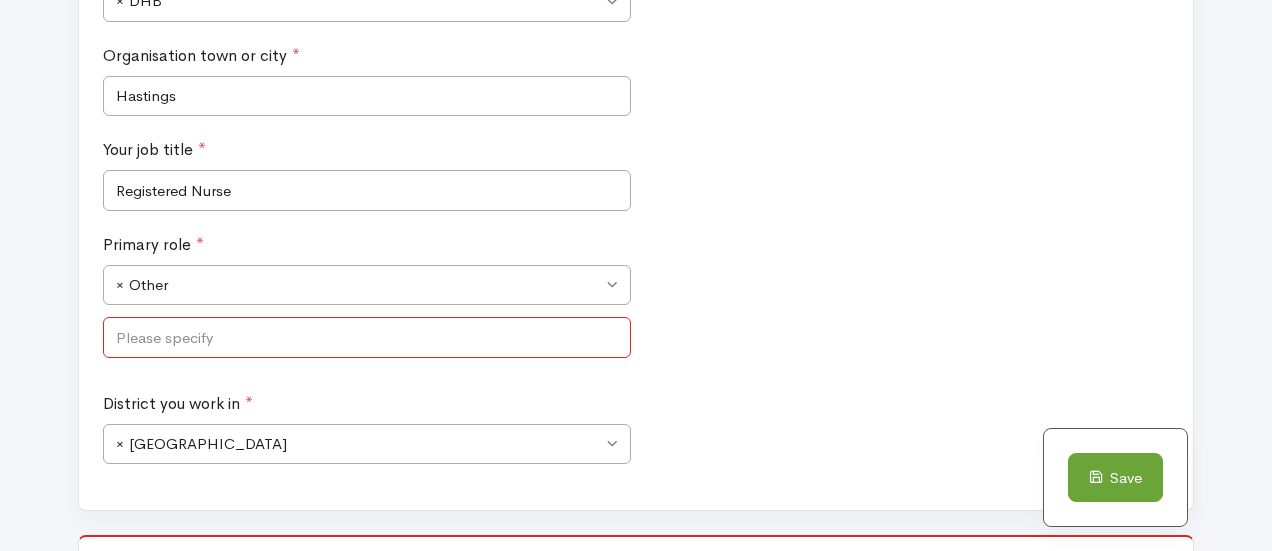 click at bounding box center [367, 337] 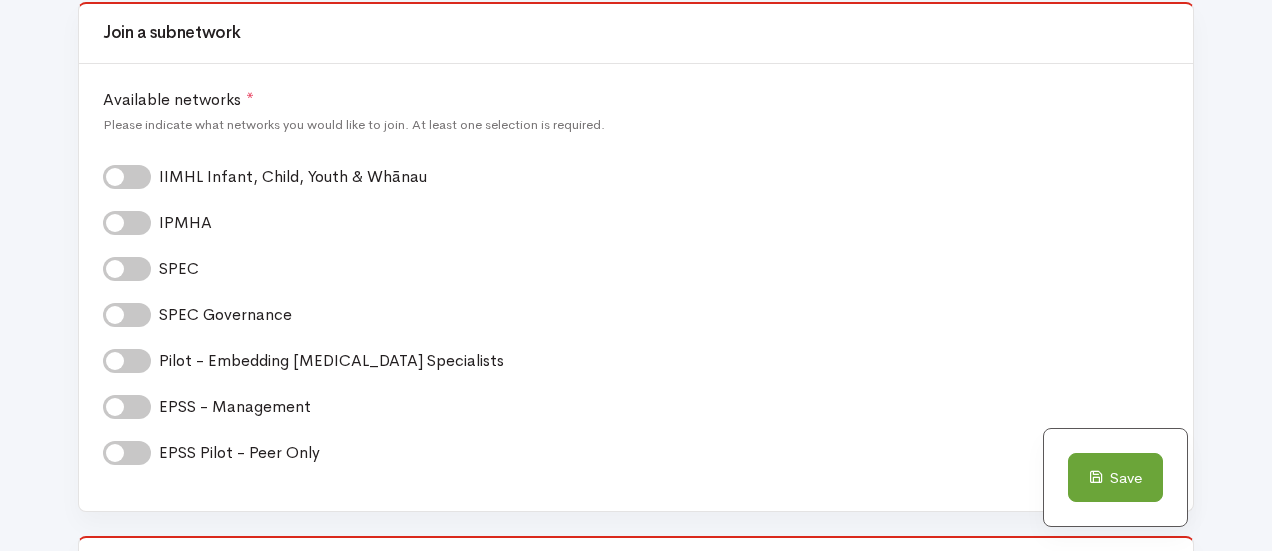 scroll, scrollTop: 1654, scrollLeft: 0, axis: vertical 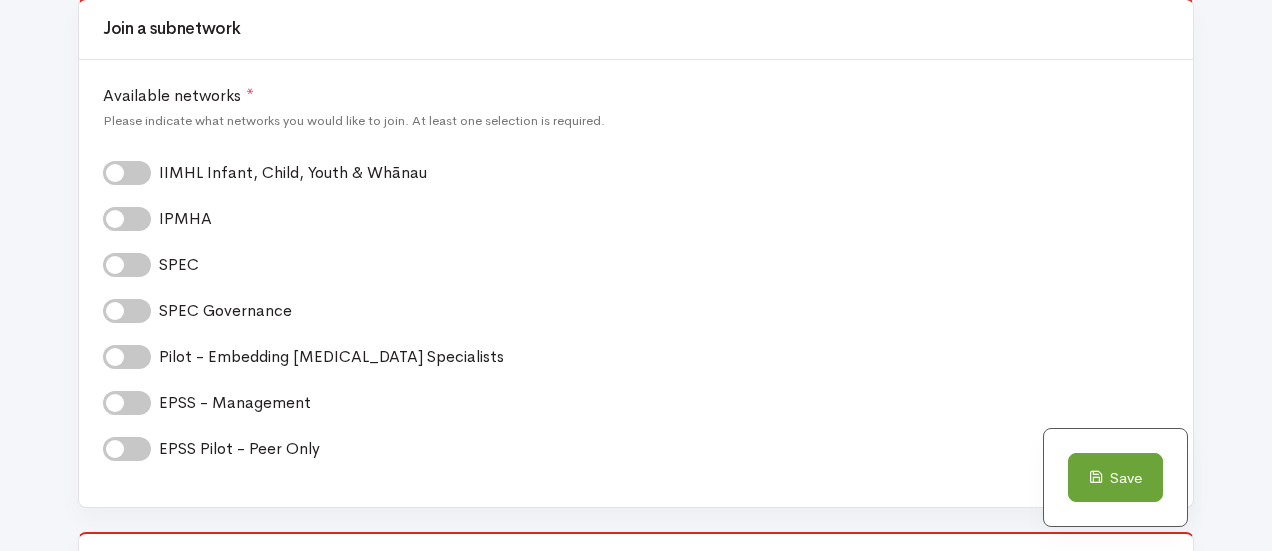 type on "Nurse" 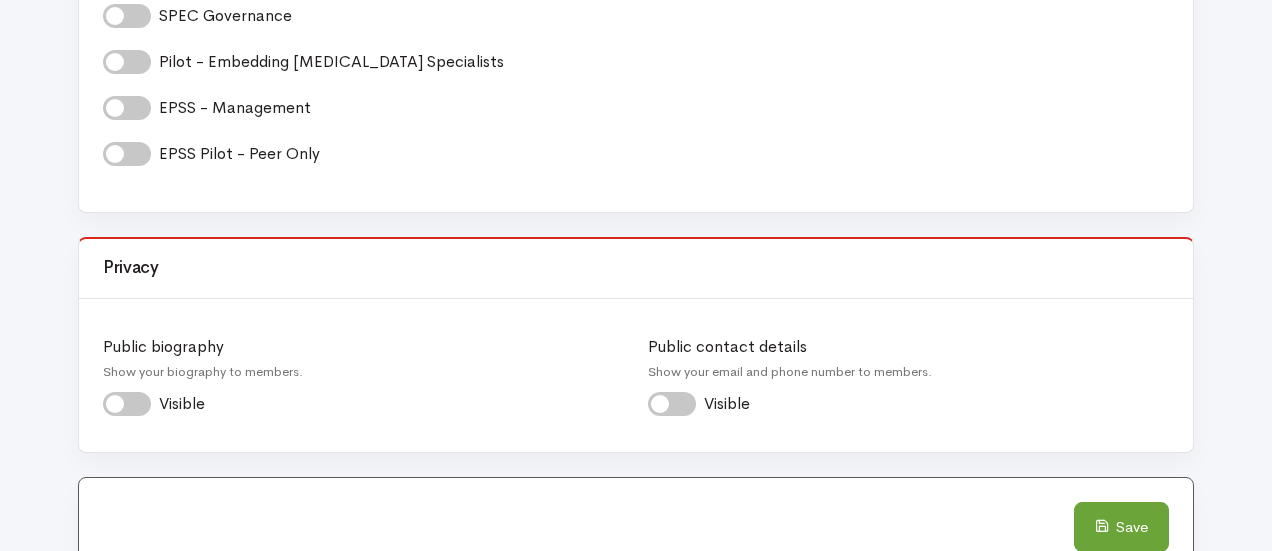 scroll, scrollTop: 2015, scrollLeft: 0, axis: vertical 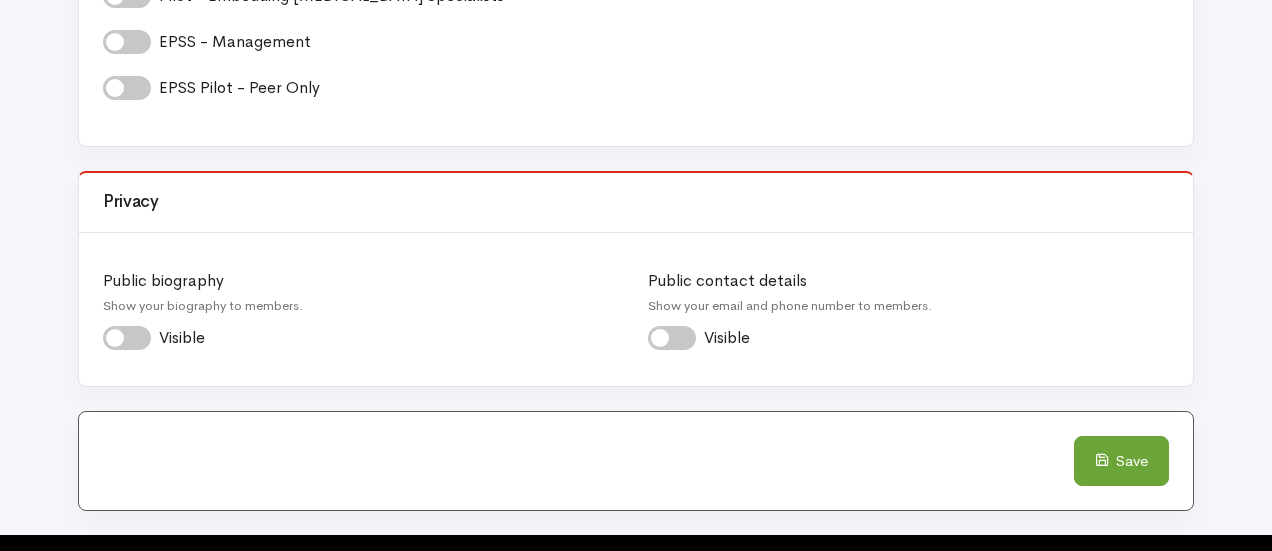 click on "Visible *" at bounding box center (733, 338) 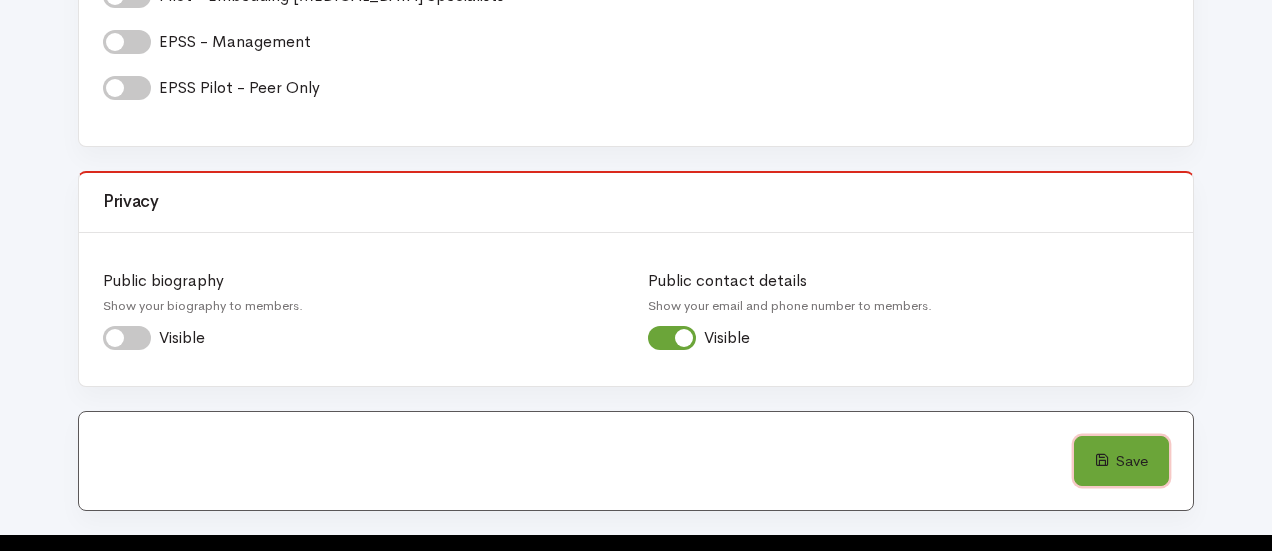 click on "Save" at bounding box center (1121, 461) 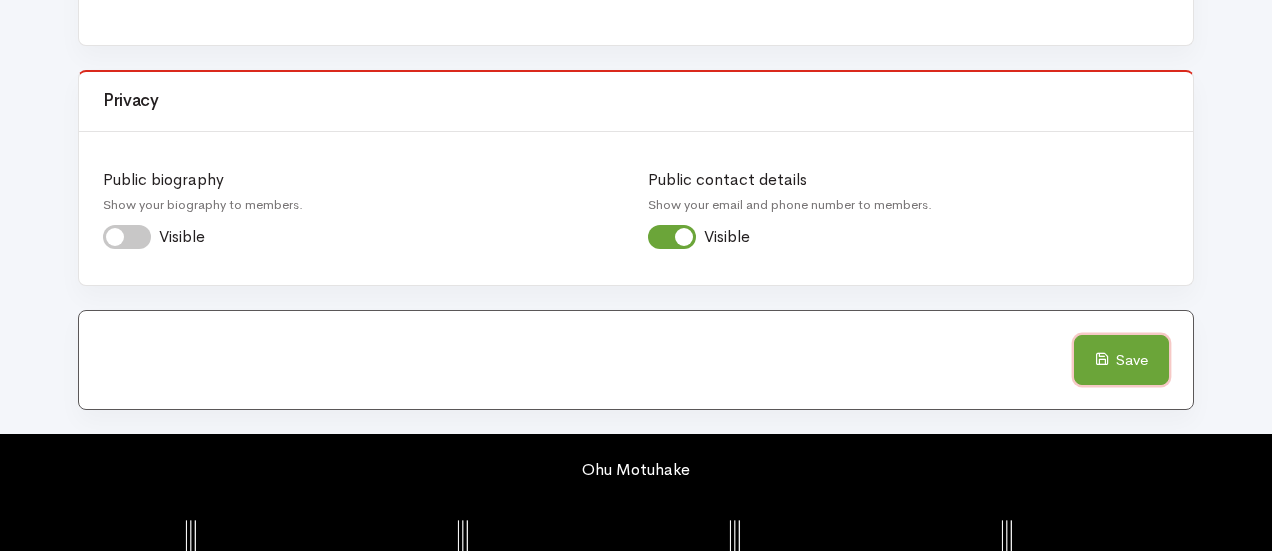 scroll, scrollTop: 2126, scrollLeft: 0, axis: vertical 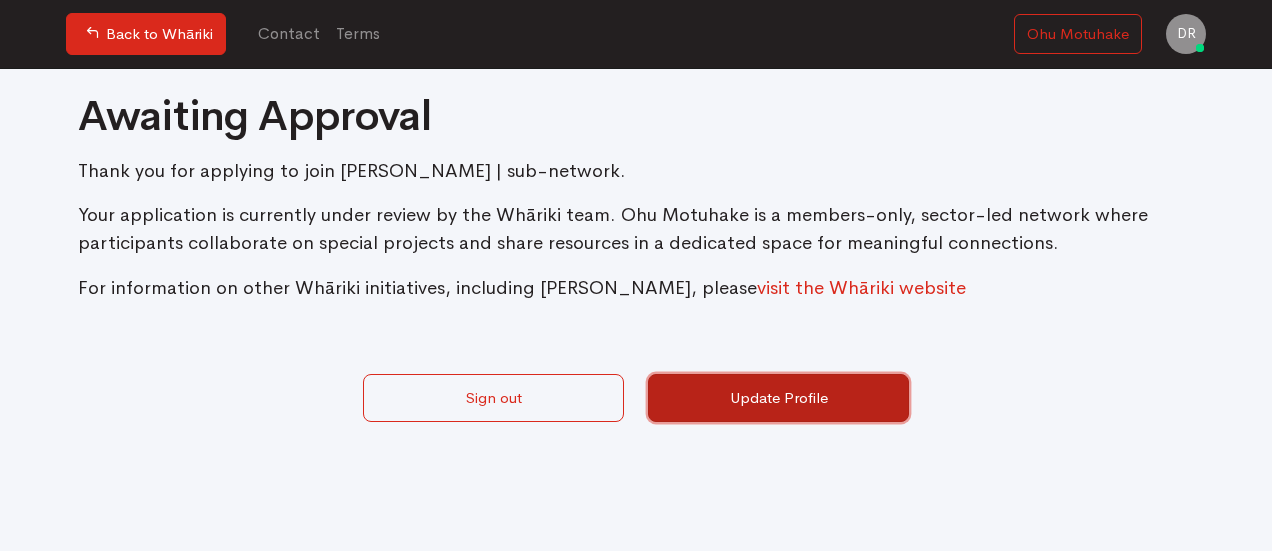 click on "Update Profile" at bounding box center (778, 398) 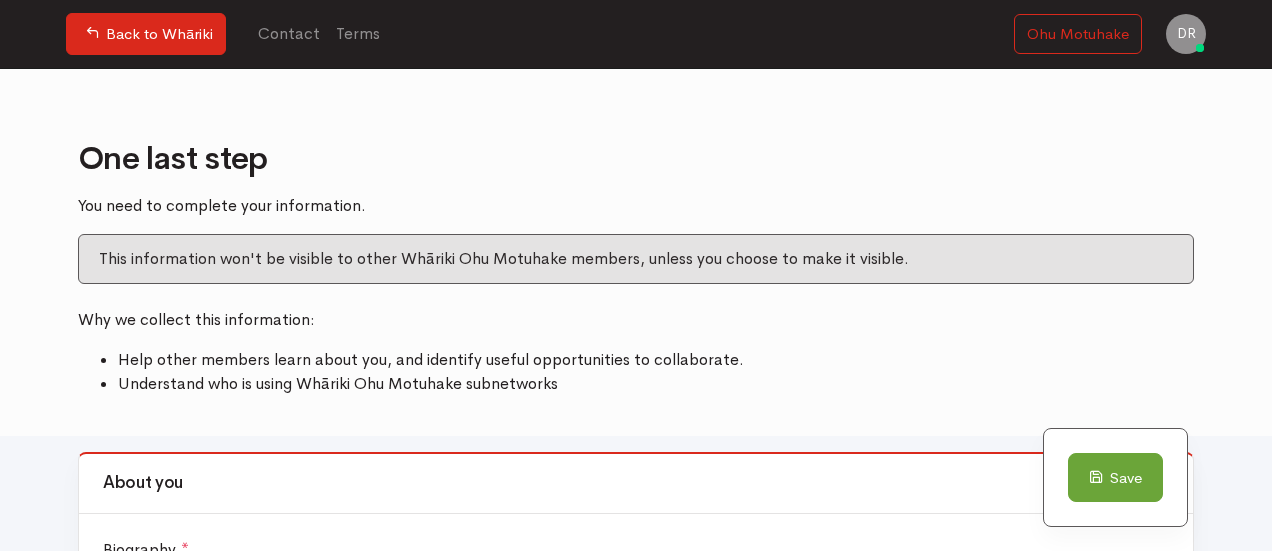 scroll, scrollTop: 0, scrollLeft: 0, axis: both 